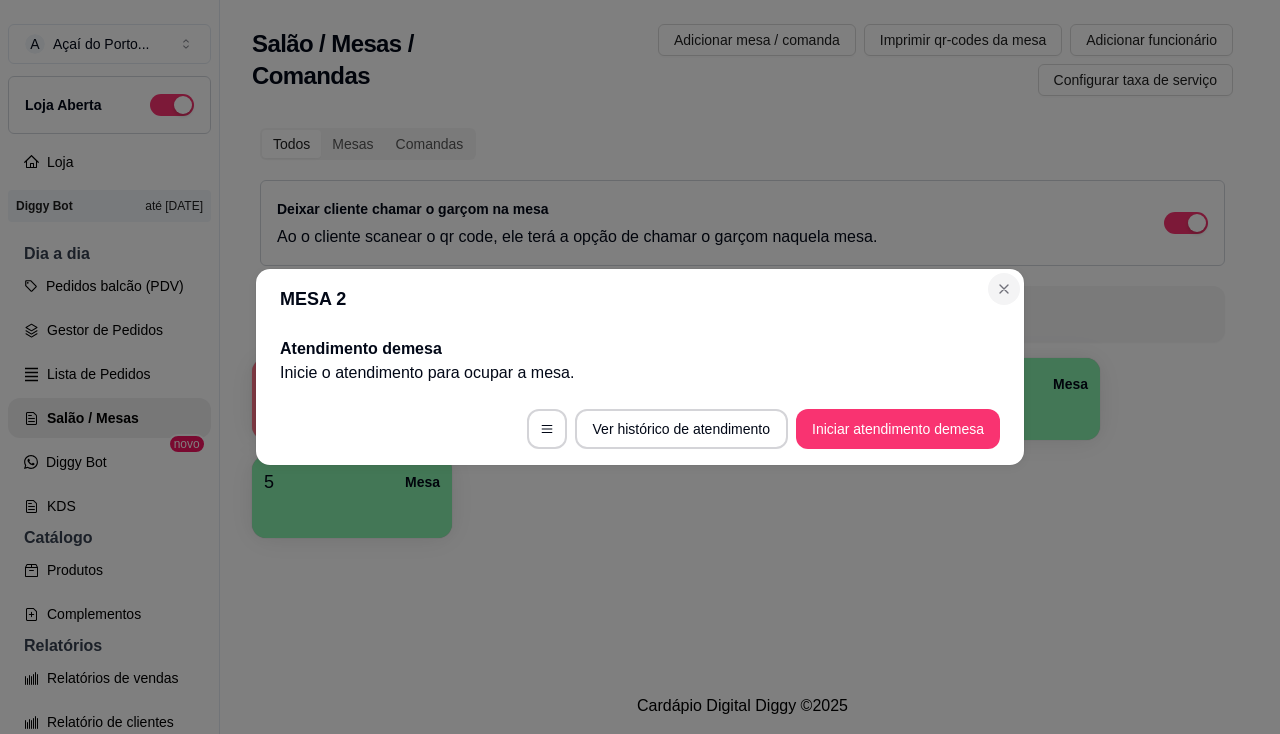 scroll, scrollTop: 0, scrollLeft: 0, axis: both 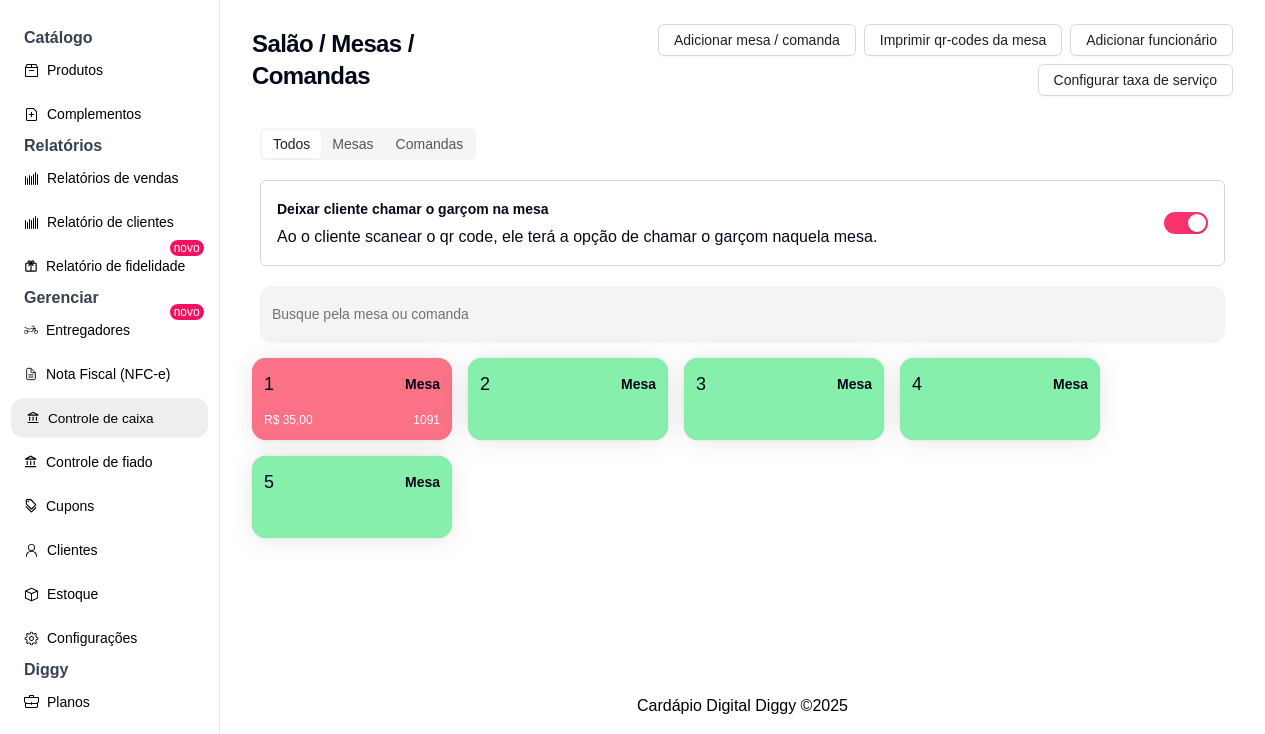click on "Controle de caixa" at bounding box center (109, 418) 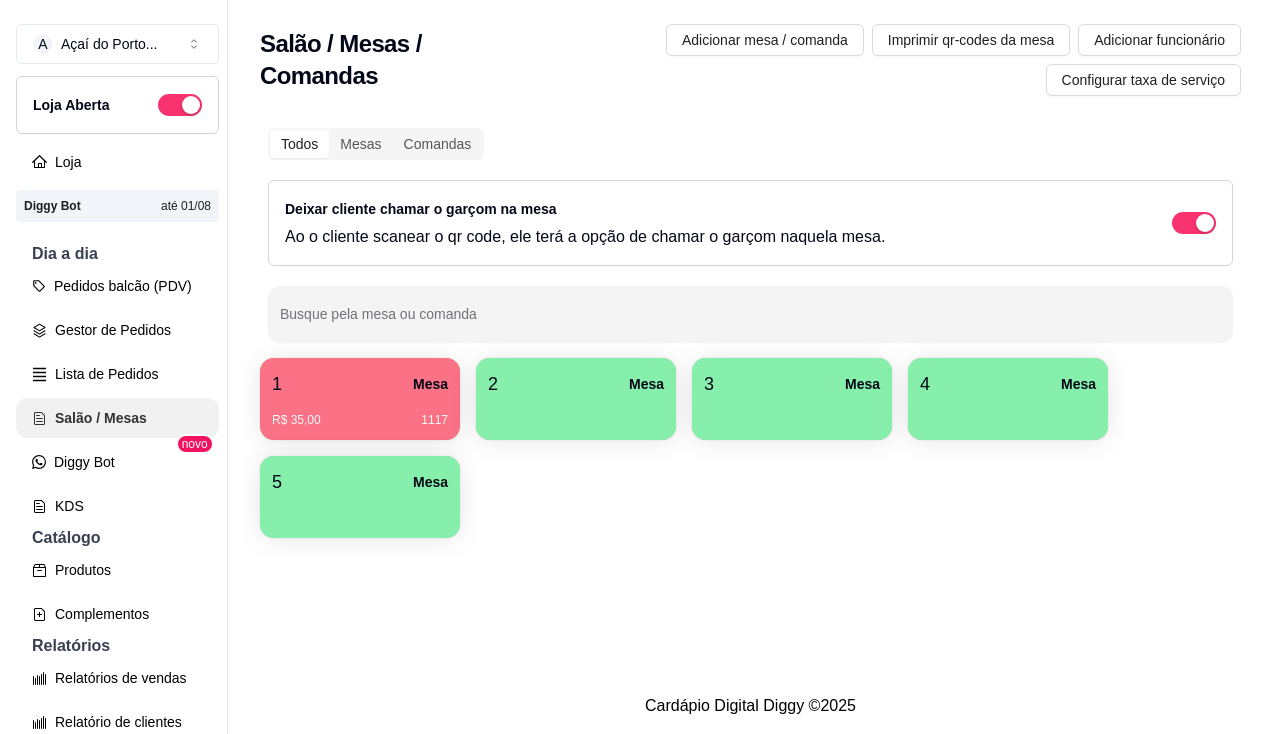 scroll, scrollTop: 0, scrollLeft: 0, axis: both 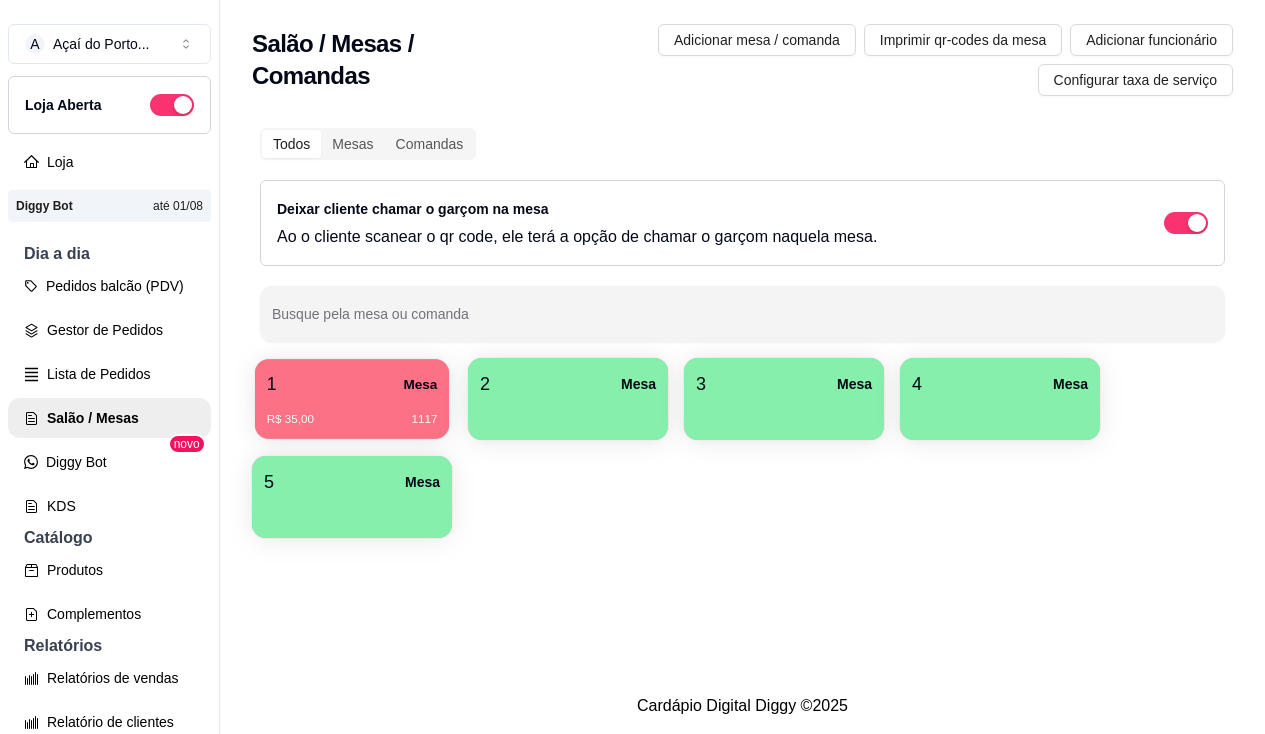 click on "R$ 35,00 1117" at bounding box center (352, 412) 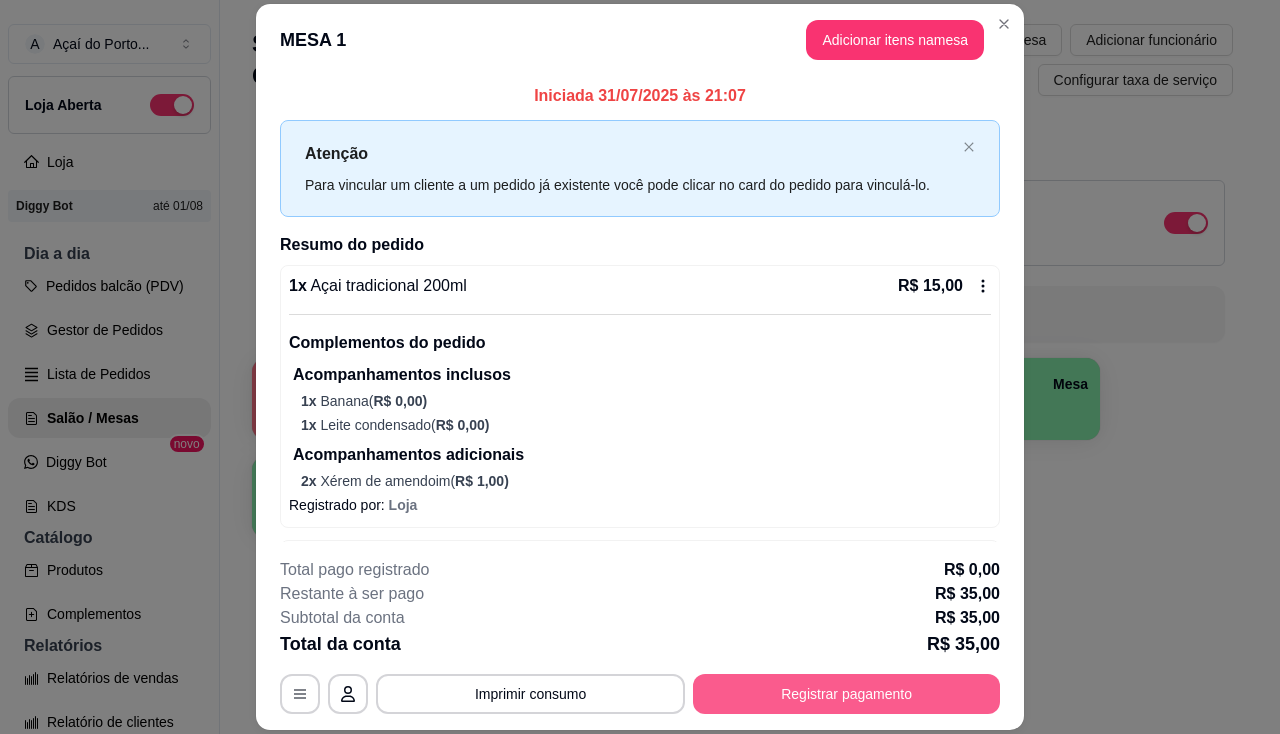 click on "Registrar pagamento" at bounding box center [846, 694] 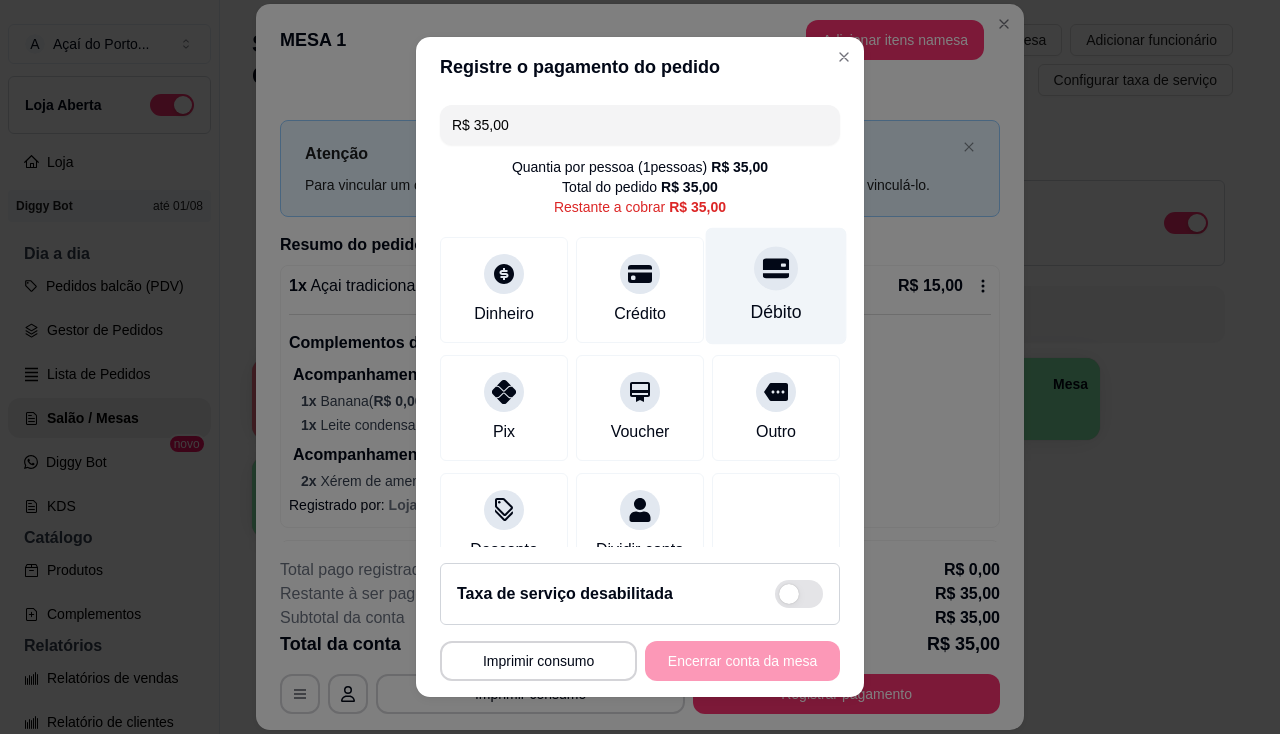 click on "Débito" at bounding box center (776, 312) 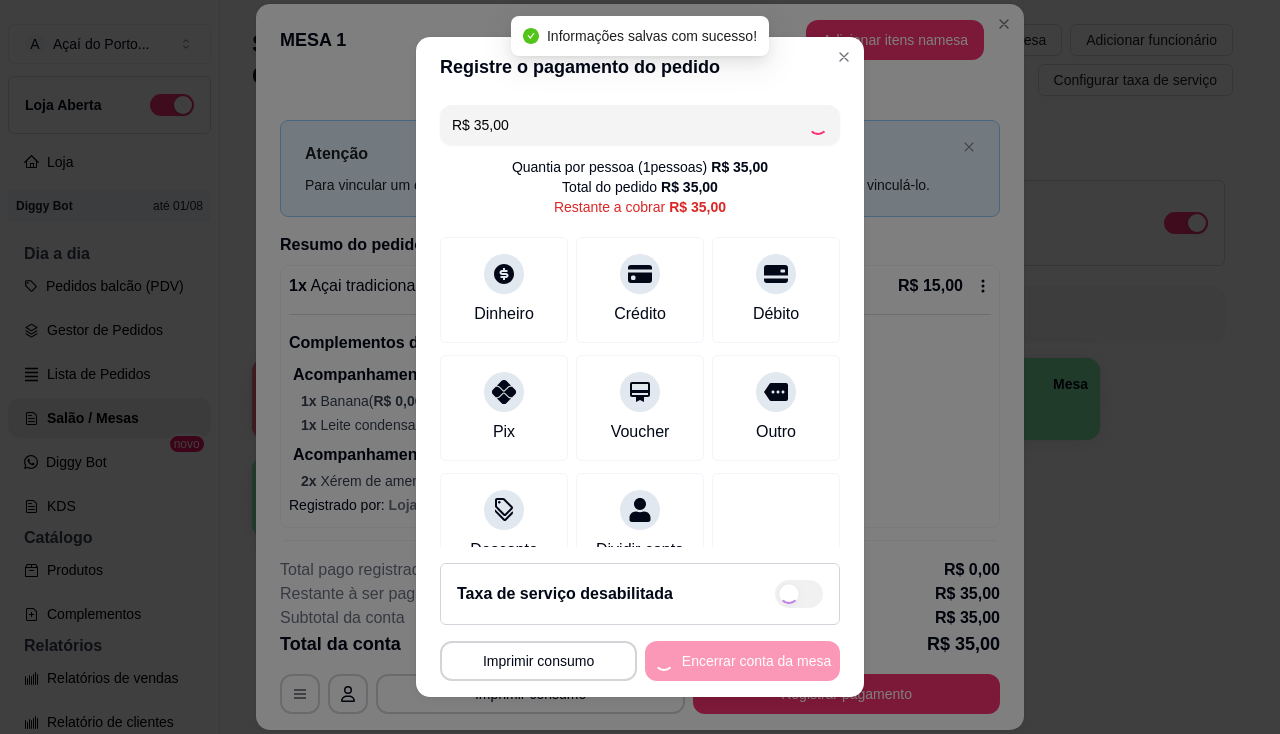 type on "R$ 0,00" 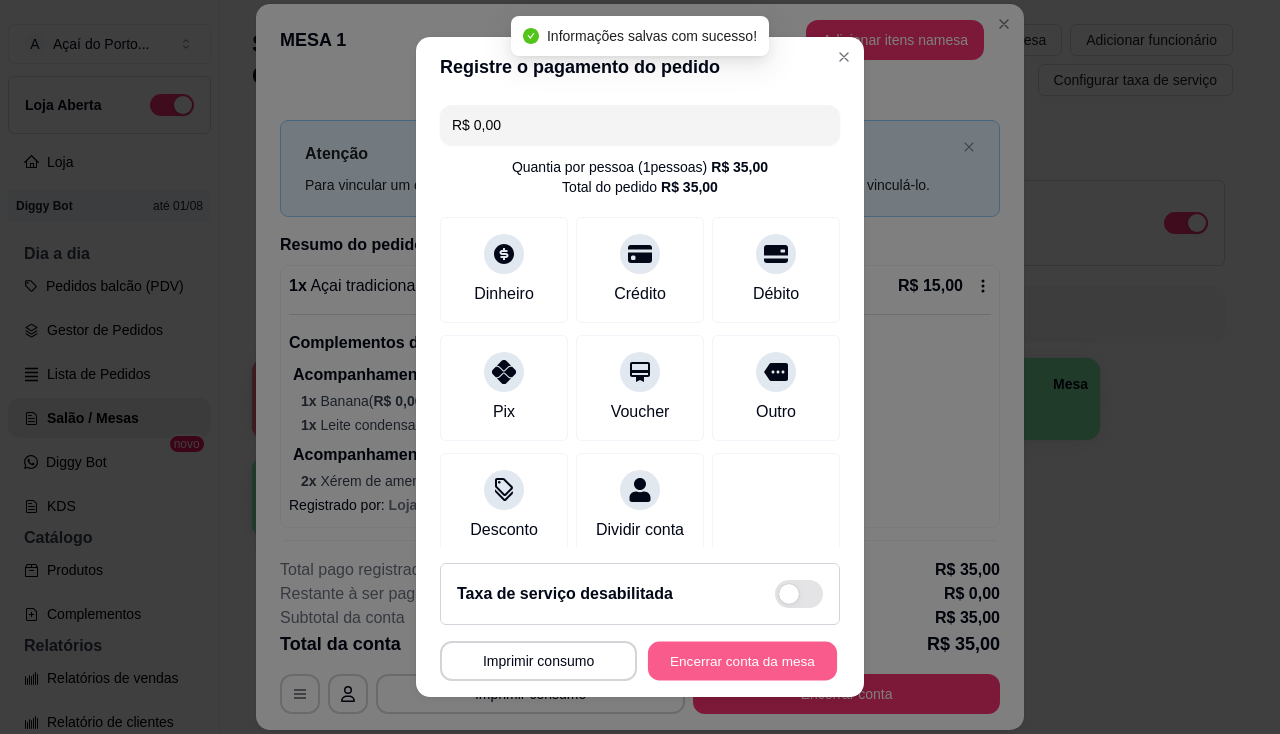 click on "Encerrar conta da mesa" at bounding box center (742, 661) 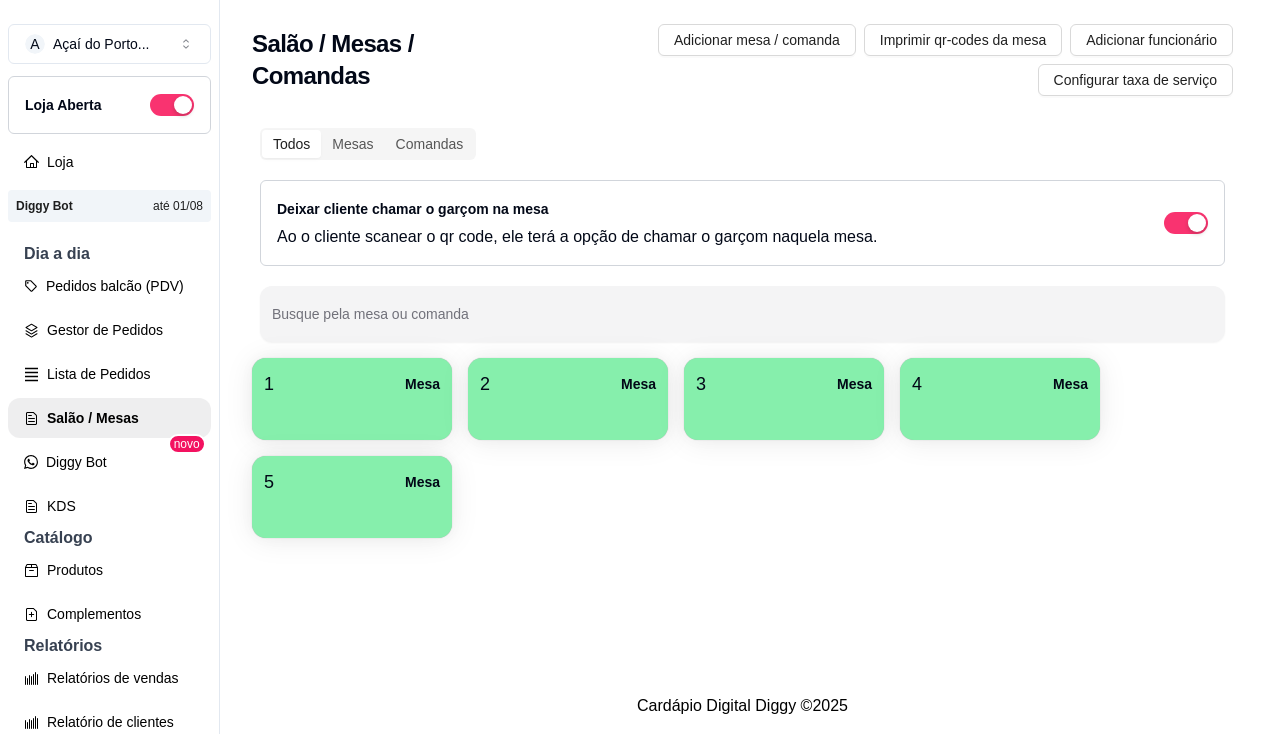 click on "3 Mesa" at bounding box center [784, 384] 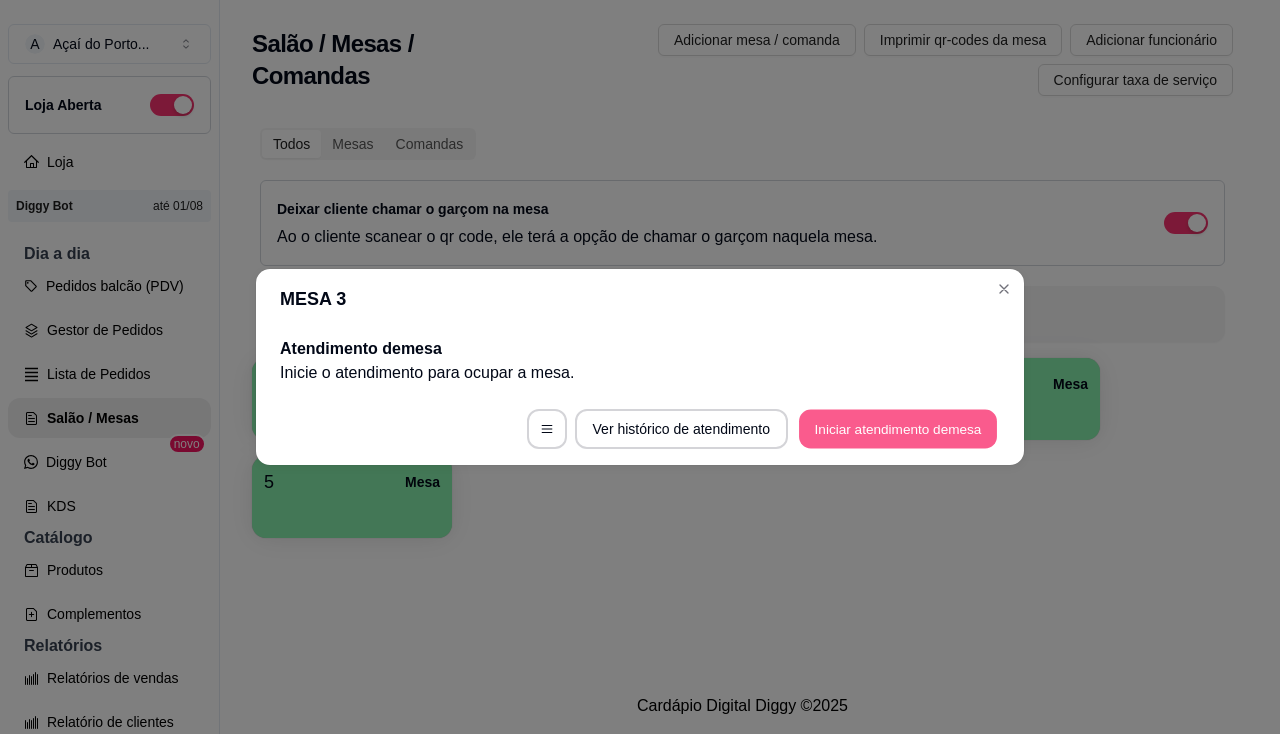 click on "Iniciar atendimento de  mesa" at bounding box center (898, 429) 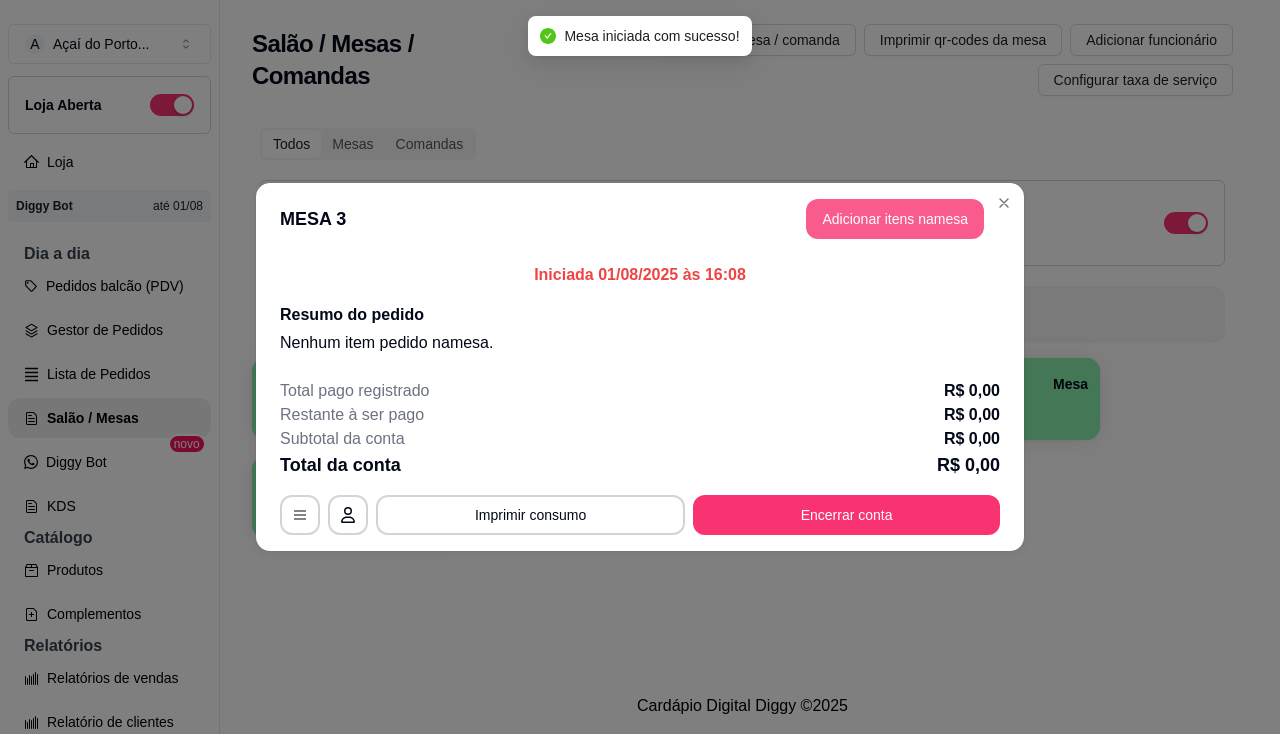 click on "Adicionar itens na  mesa" at bounding box center (895, 219) 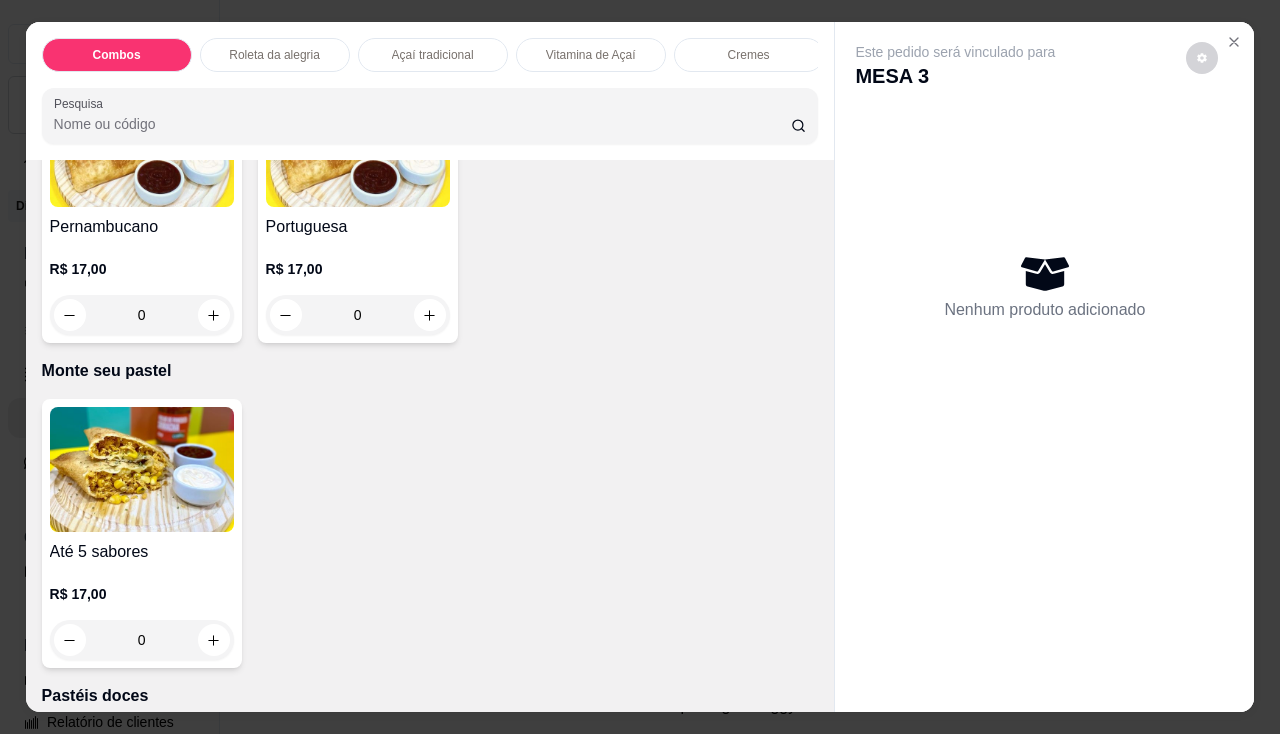 scroll, scrollTop: 4000, scrollLeft: 0, axis: vertical 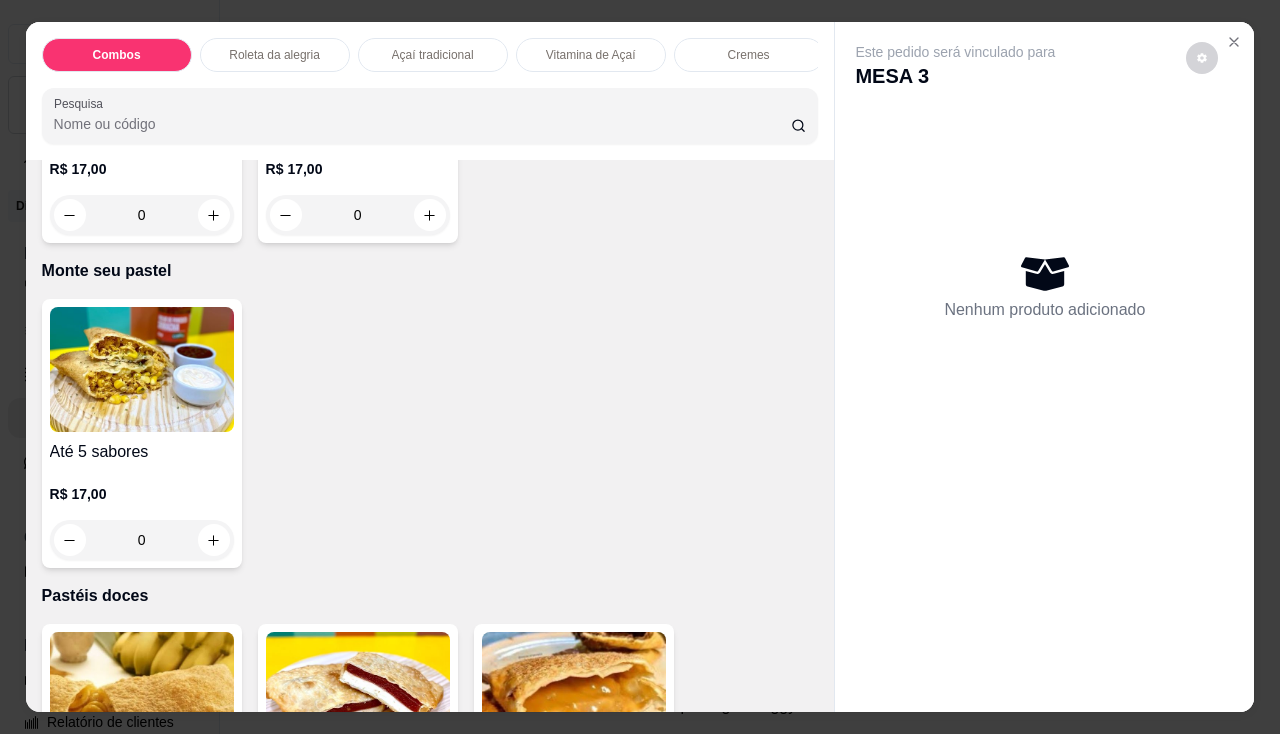 click on "0" at bounding box center [142, 540] 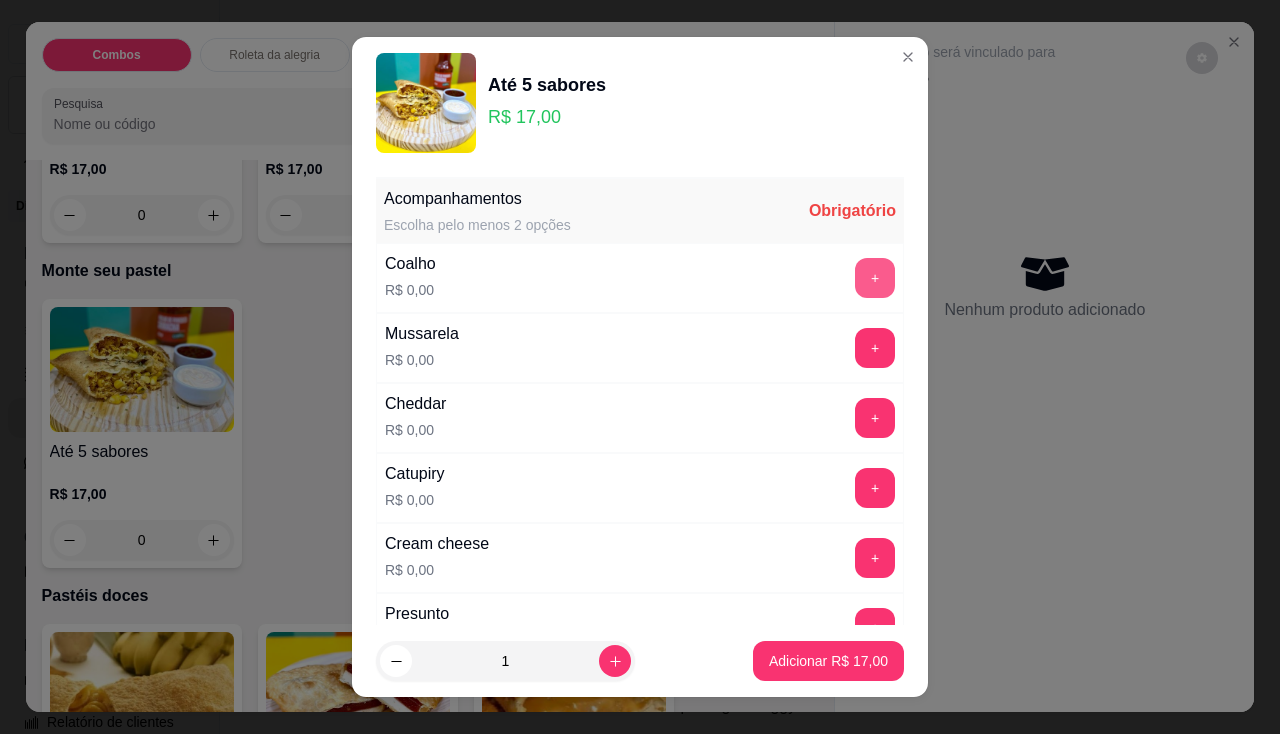 click on "+" at bounding box center [875, 278] 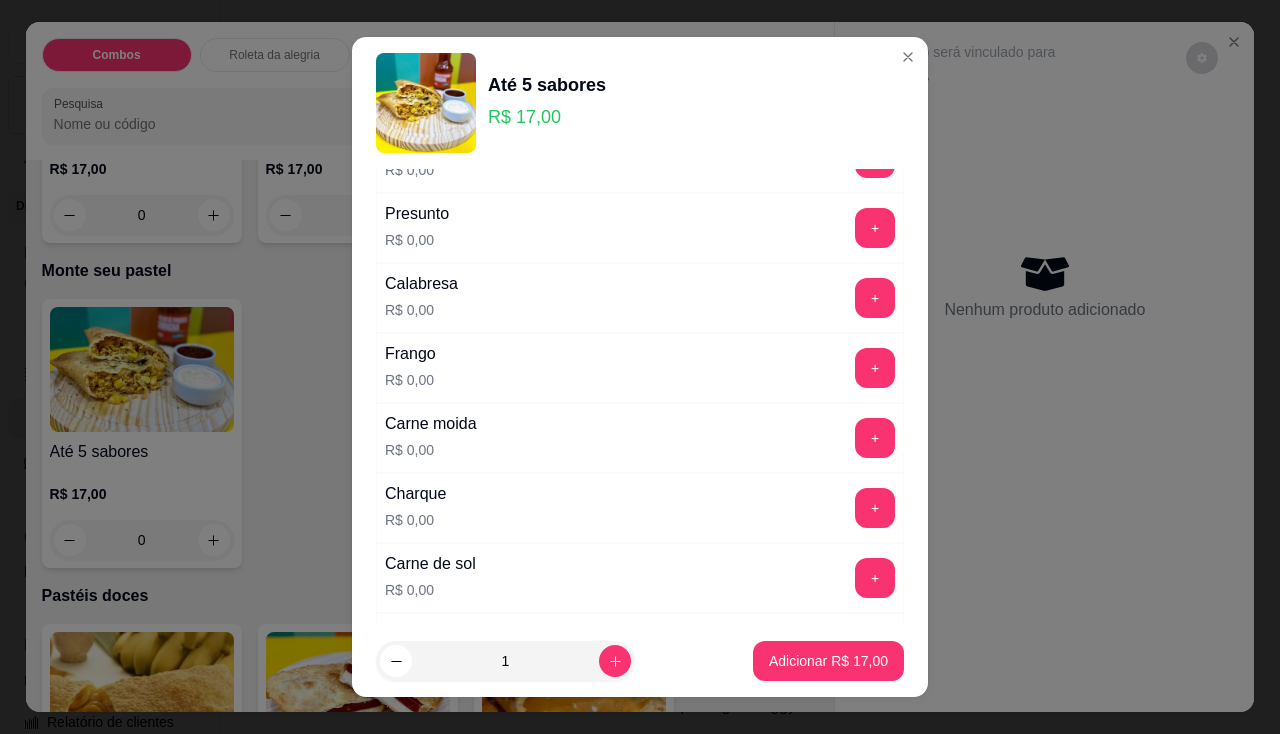 scroll, scrollTop: 600, scrollLeft: 0, axis: vertical 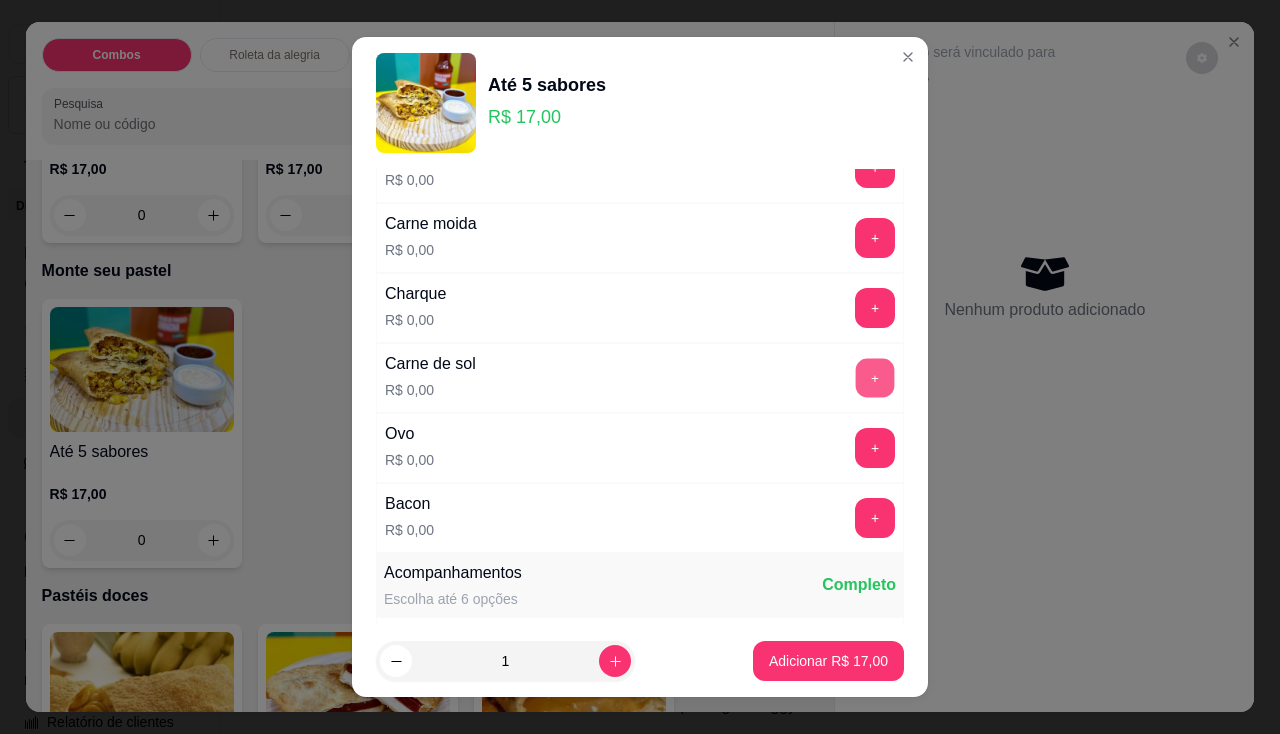 click on "+" at bounding box center [875, 377] 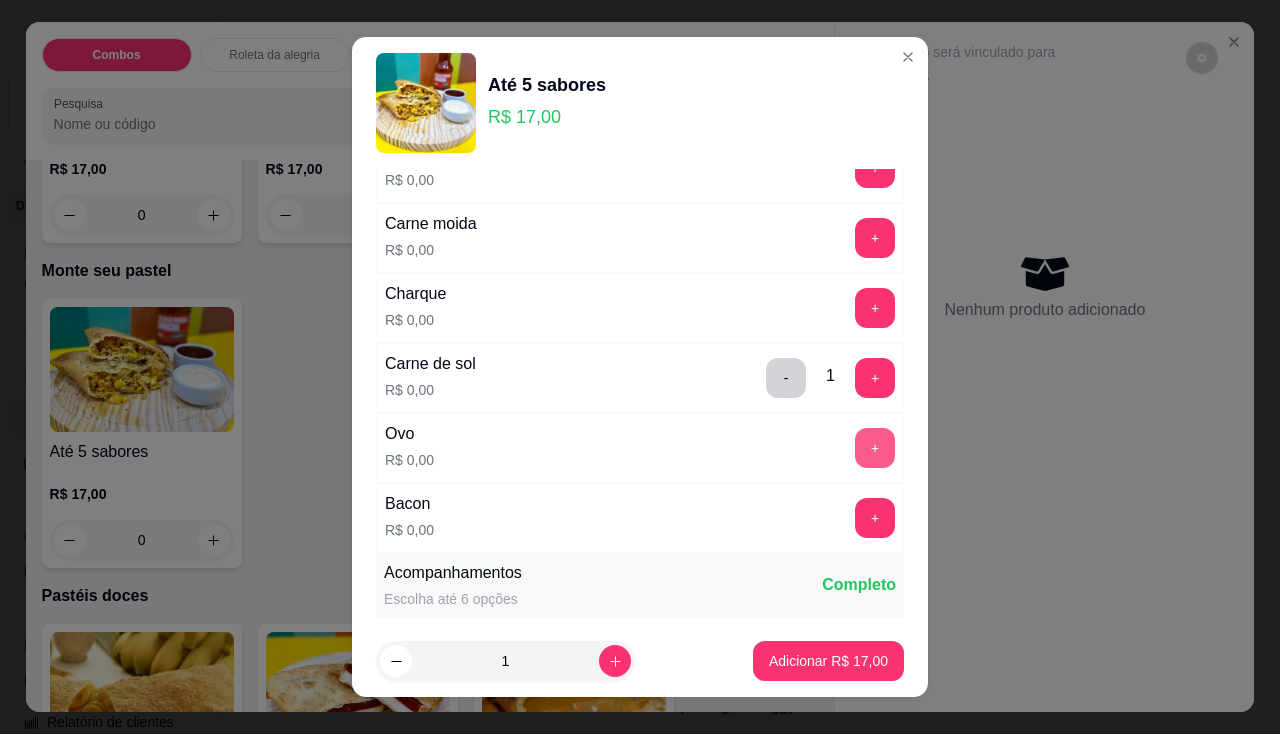 click on "+" at bounding box center (875, 448) 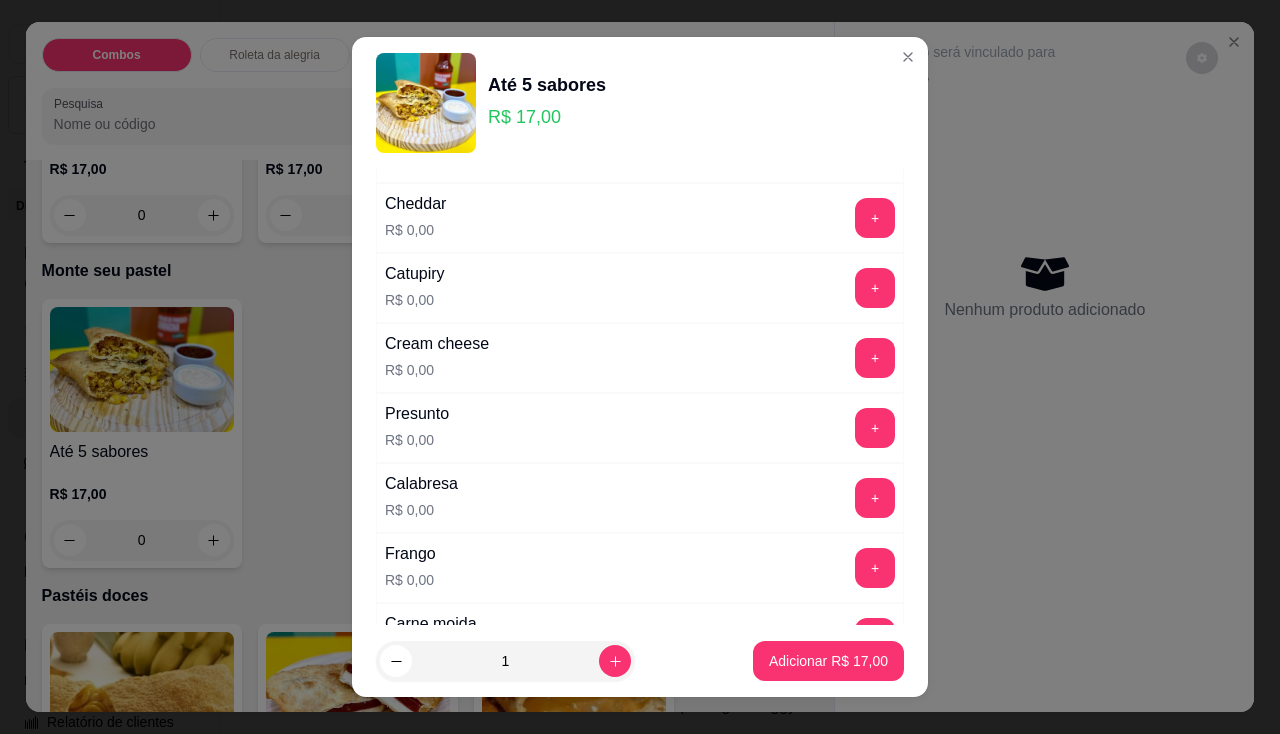 scroll, scrollTop: 0, scrollLeft: 0, axis: both 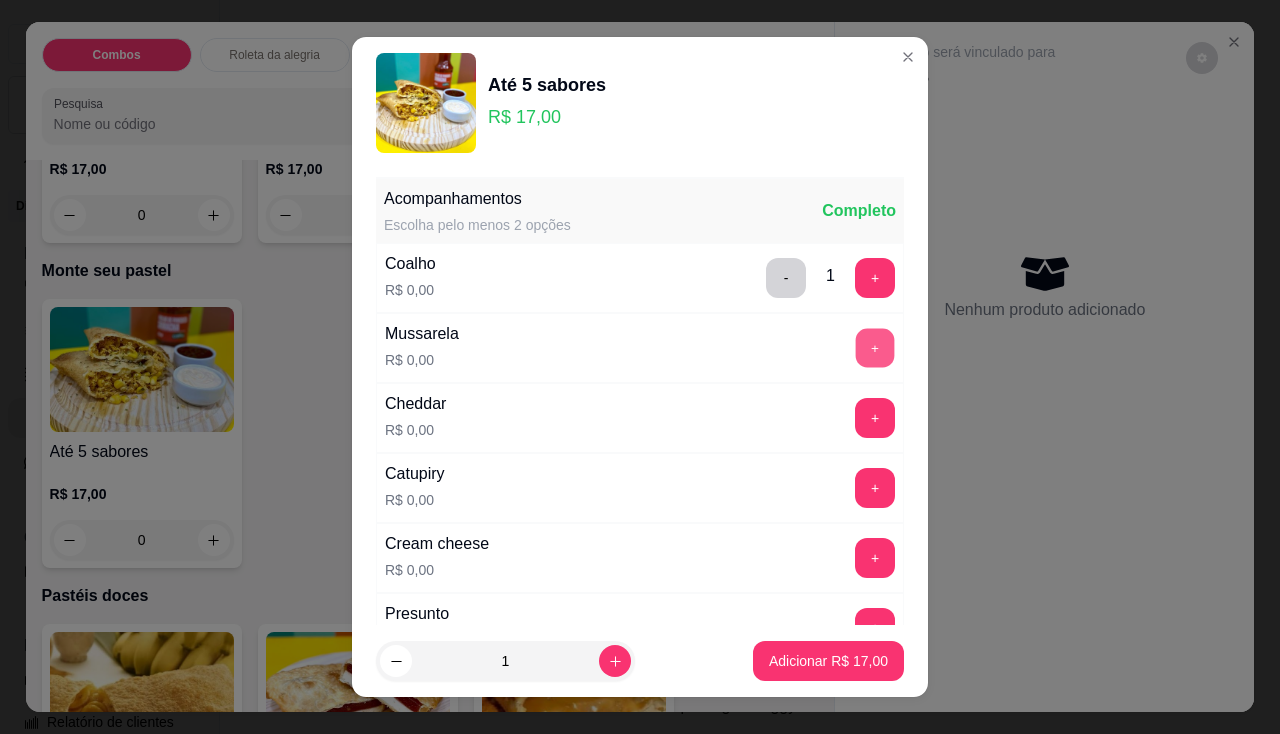 click on "+" at bounding box center [875, 347] 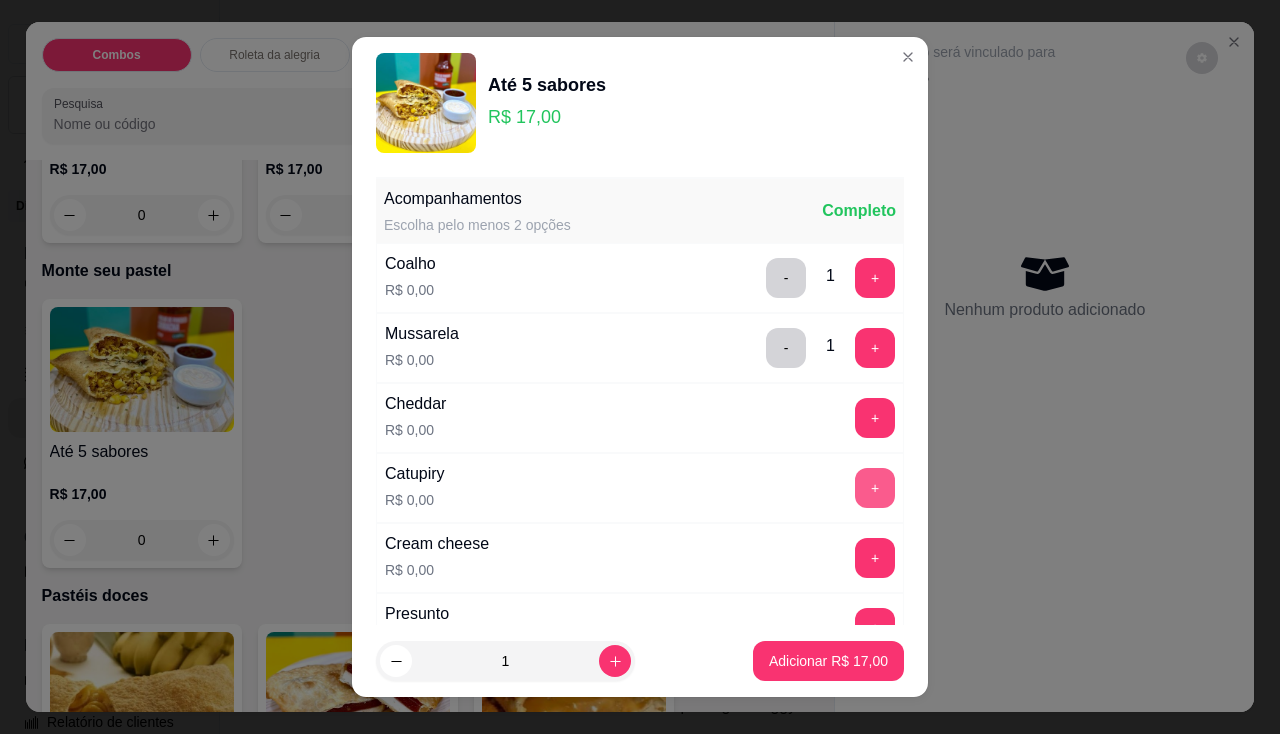 click on "+" at bounding box center (875, 488) 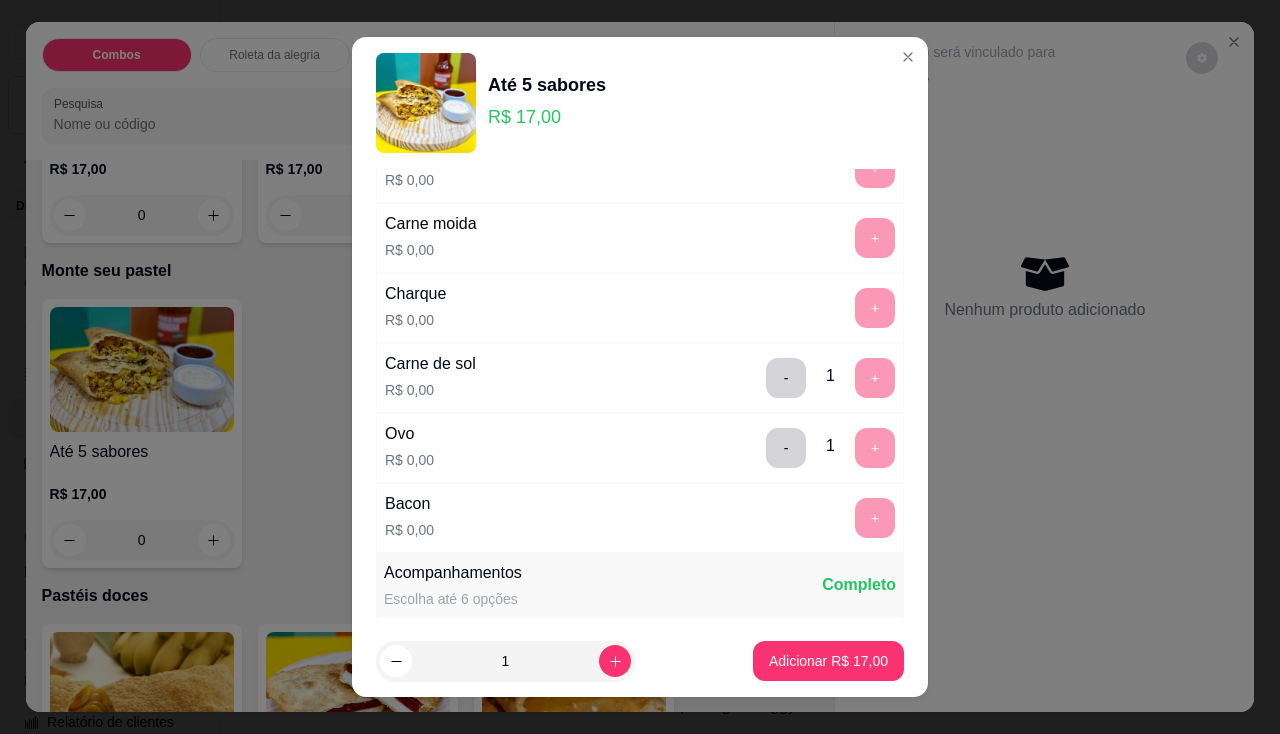 scroll, scrollTop: 1000, scrollLeft: 0, axis: vertical 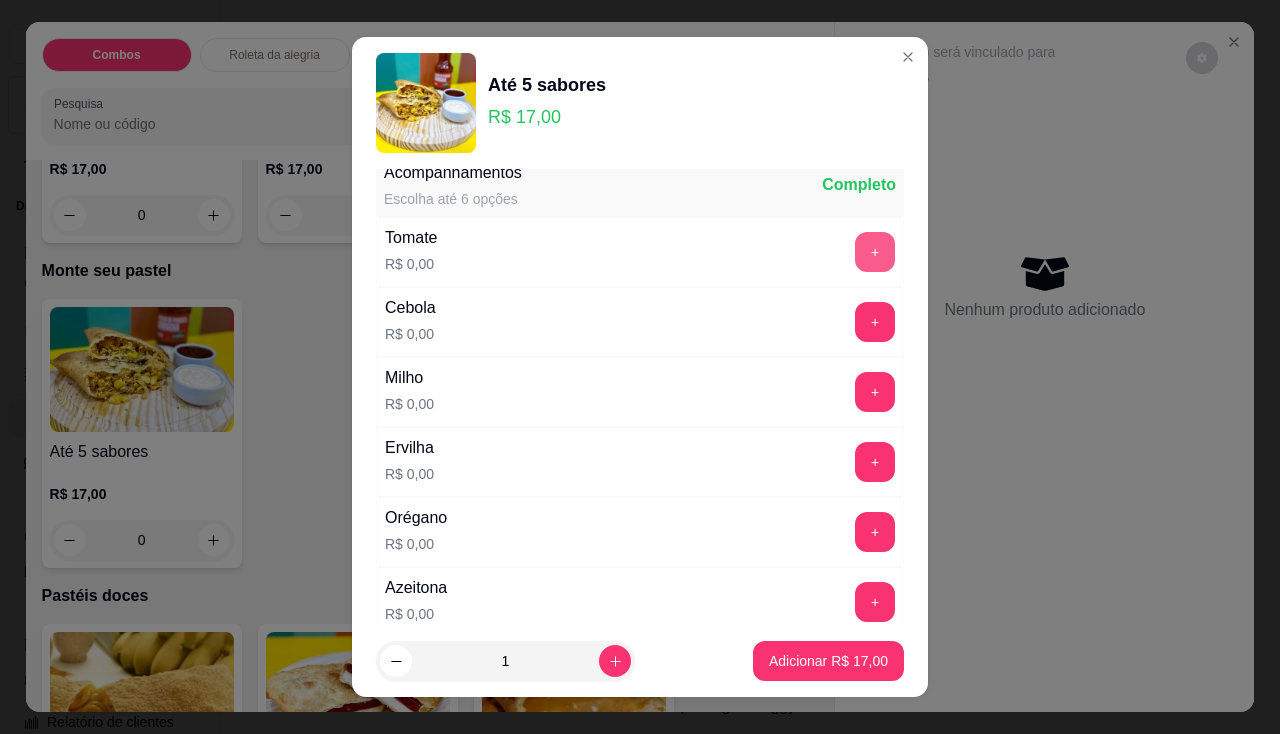 click on "+" at bounding box center [875, 252] 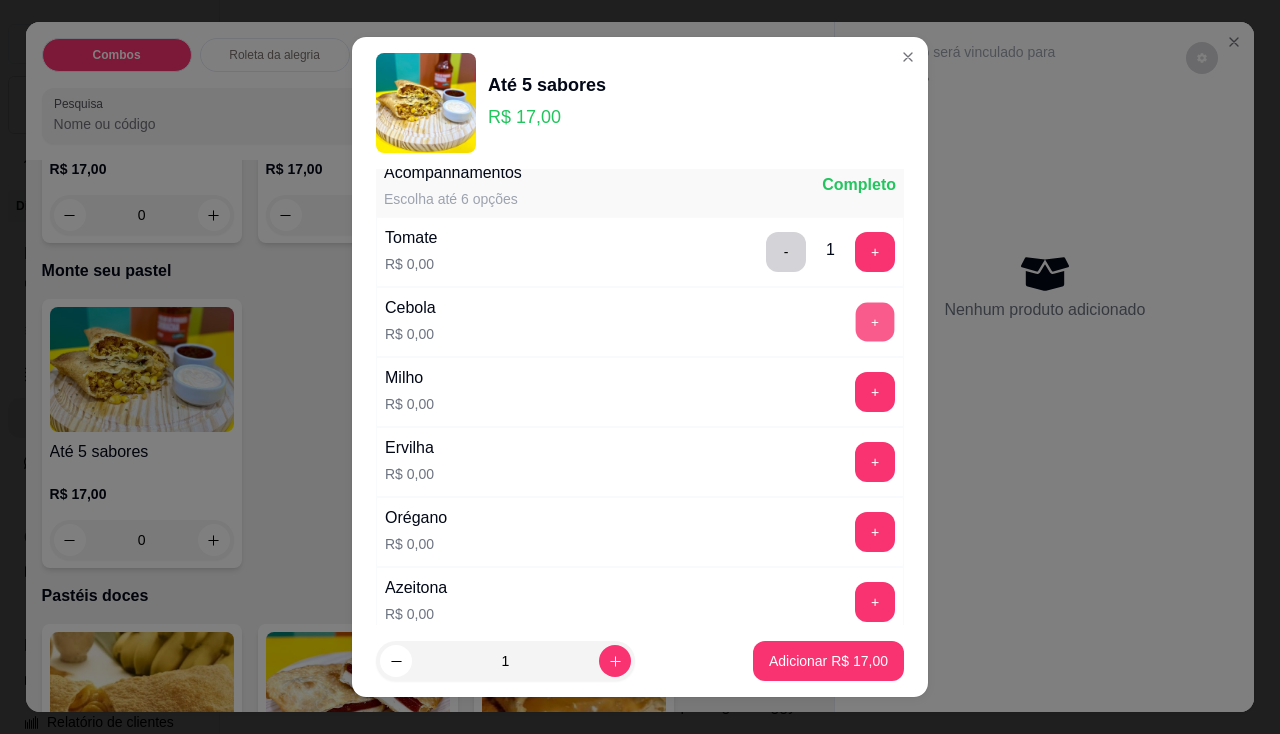 click on "+" at bounding box center (875, 321) 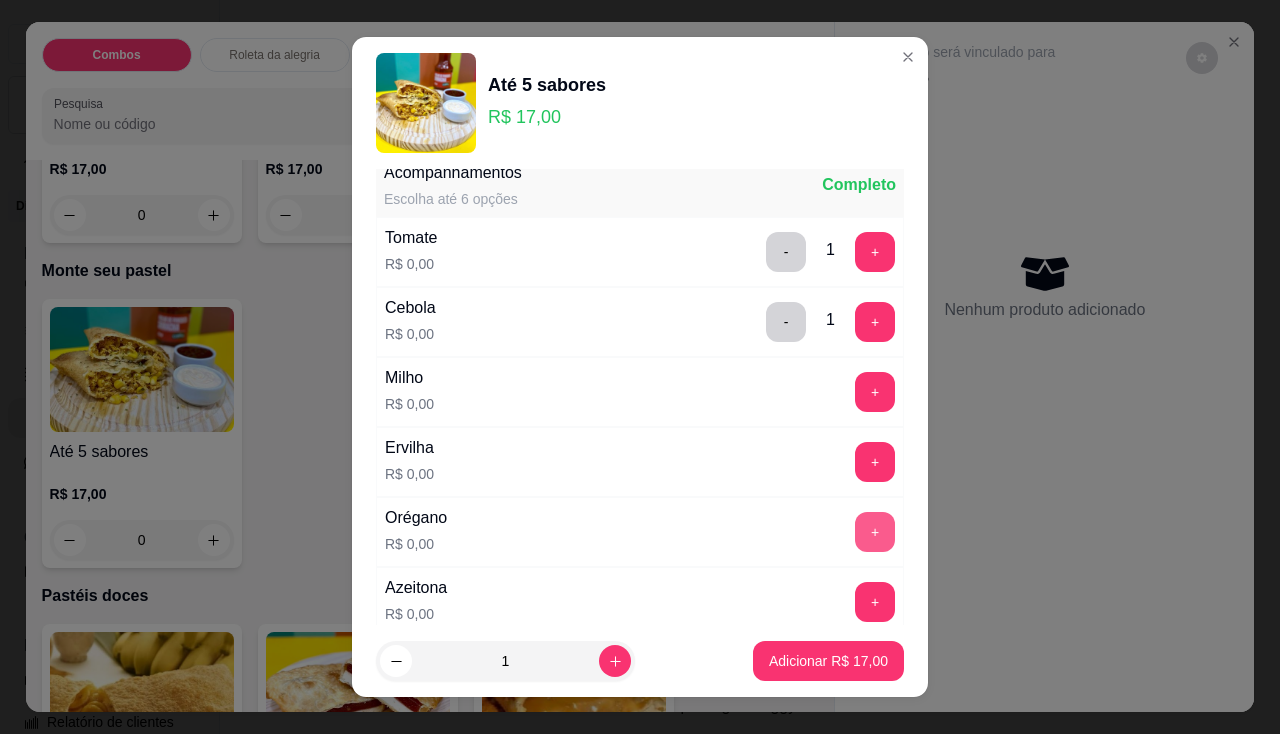 click on "+" at bounding box center [875, 532] 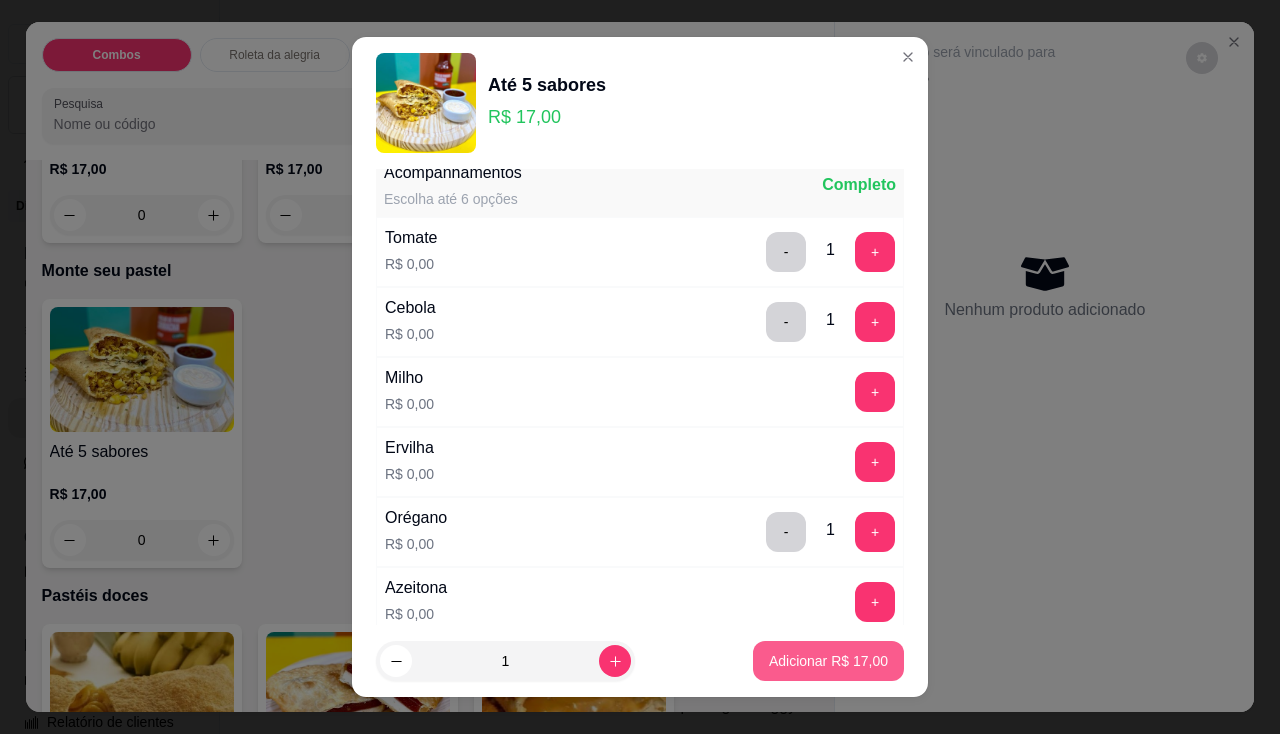 click on "Adicionar   R$ 17,00" at bounding box center [828, 661] 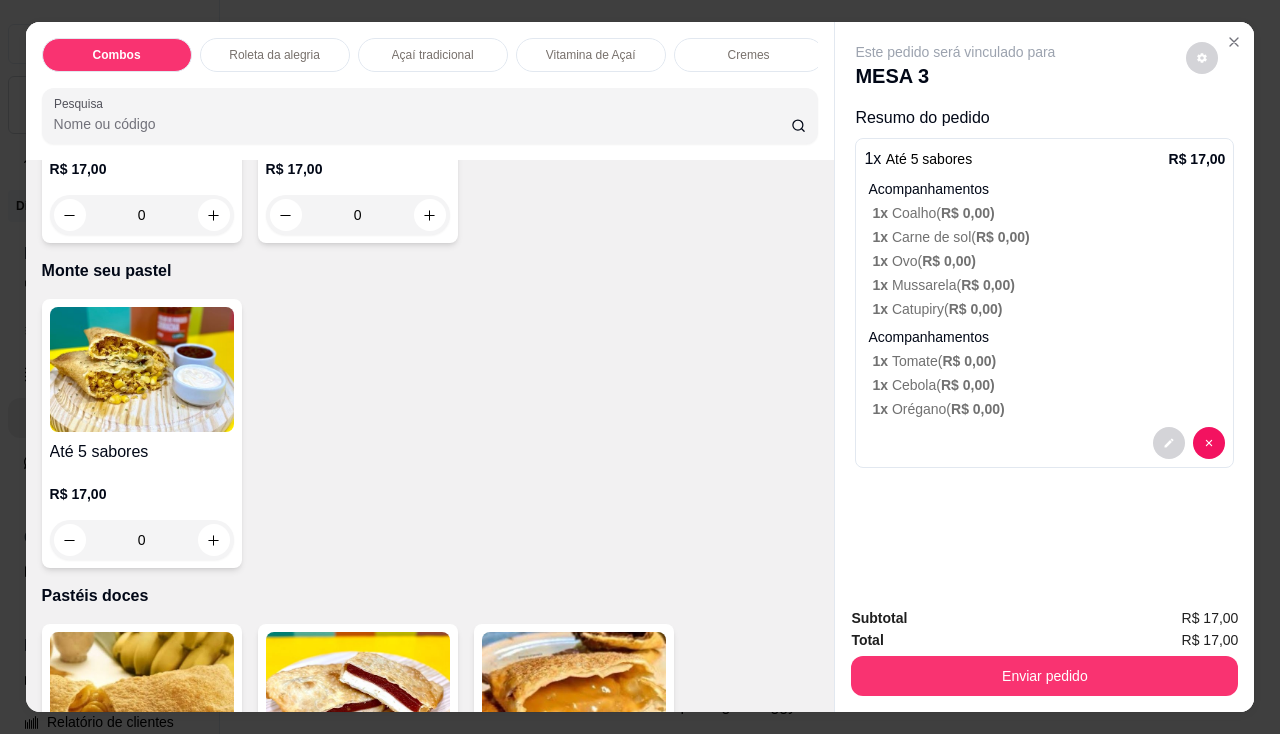 click on "0" at bounding box center (142, 540) 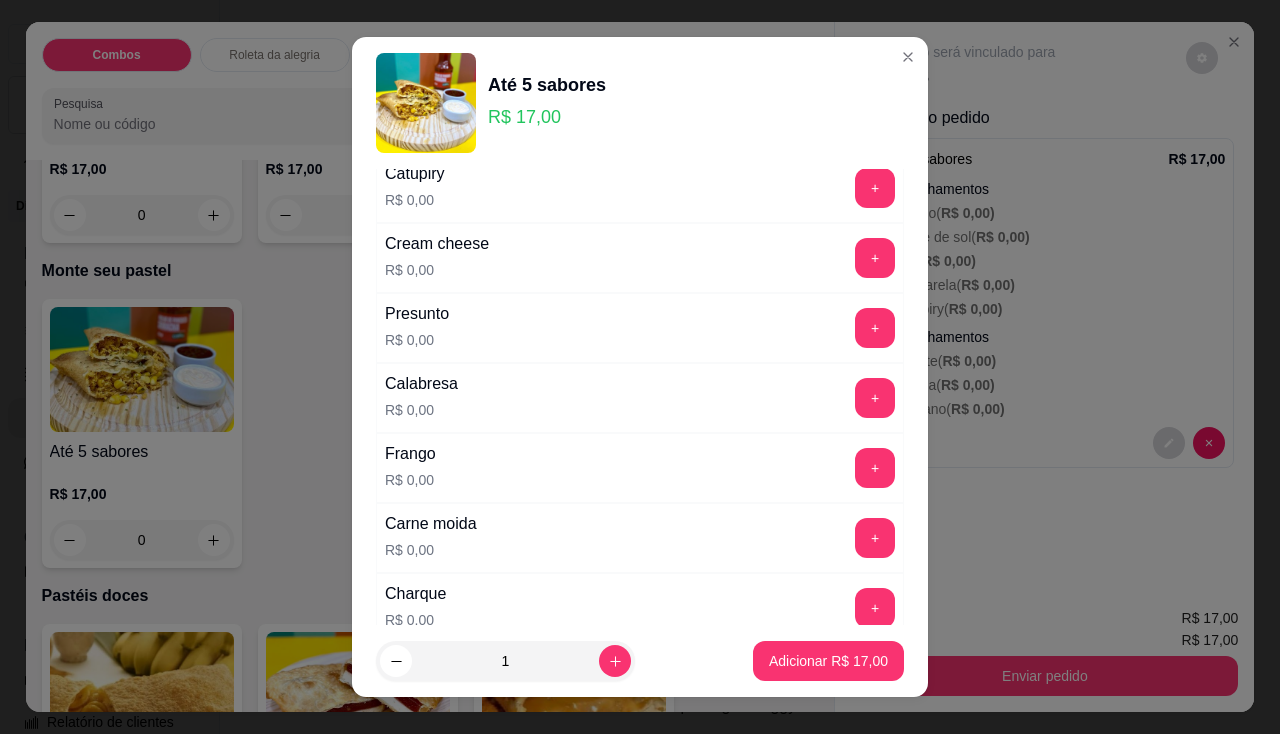 scroll, scrollTop: 400, scrollLeft: 0, axis: vertical 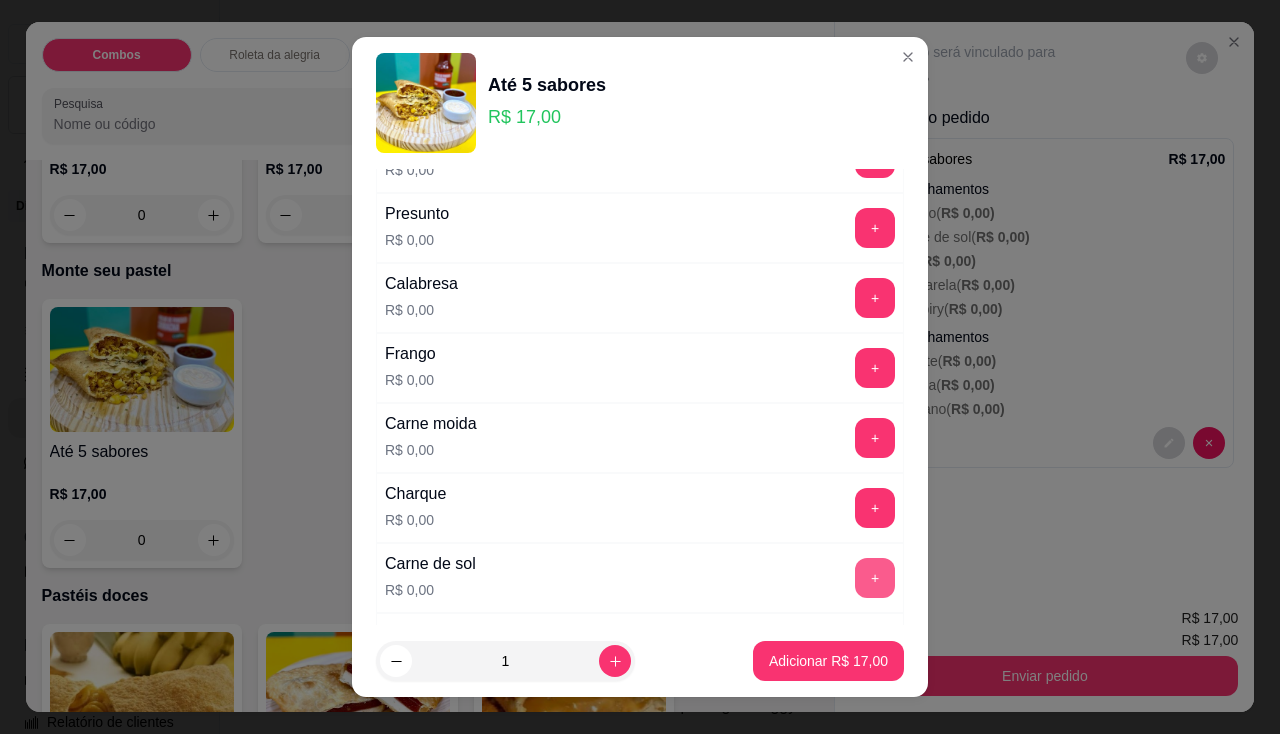 click on "+" at bounding box center (875, 578) 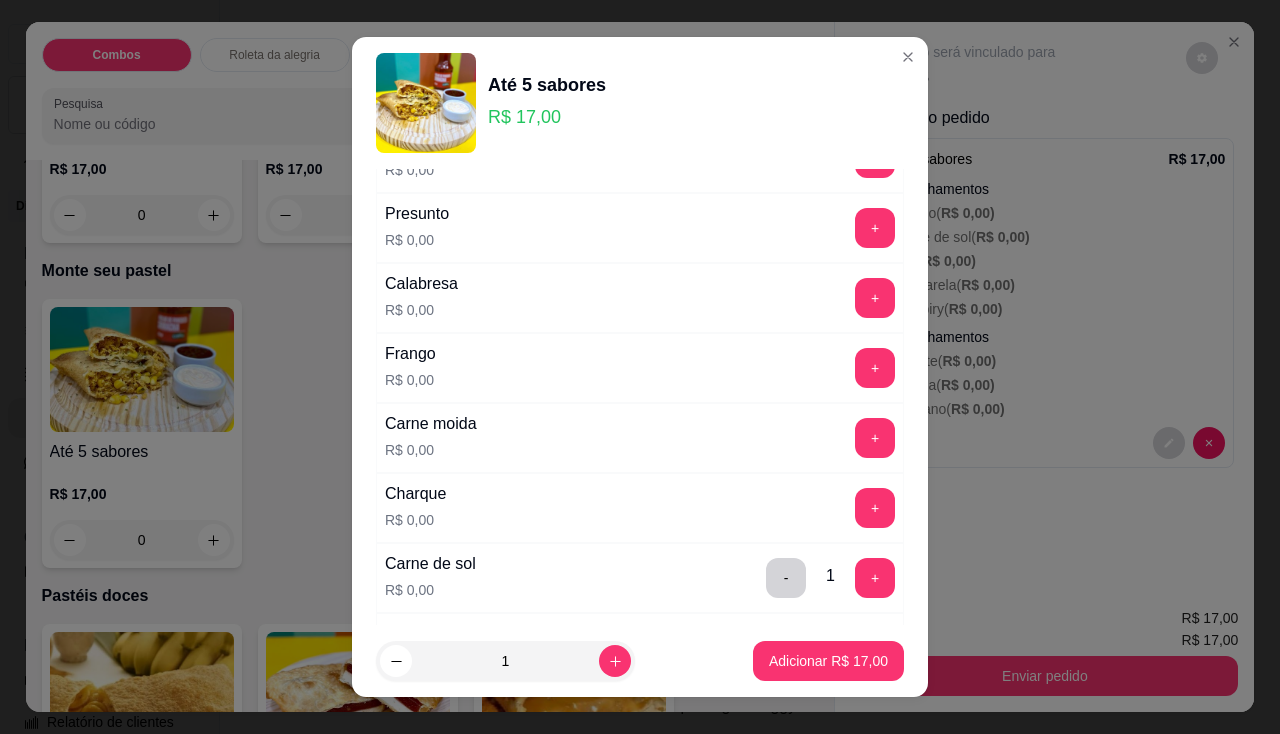 scroll, scrollTop: 200, scrollLeft: 0, axis: vertical 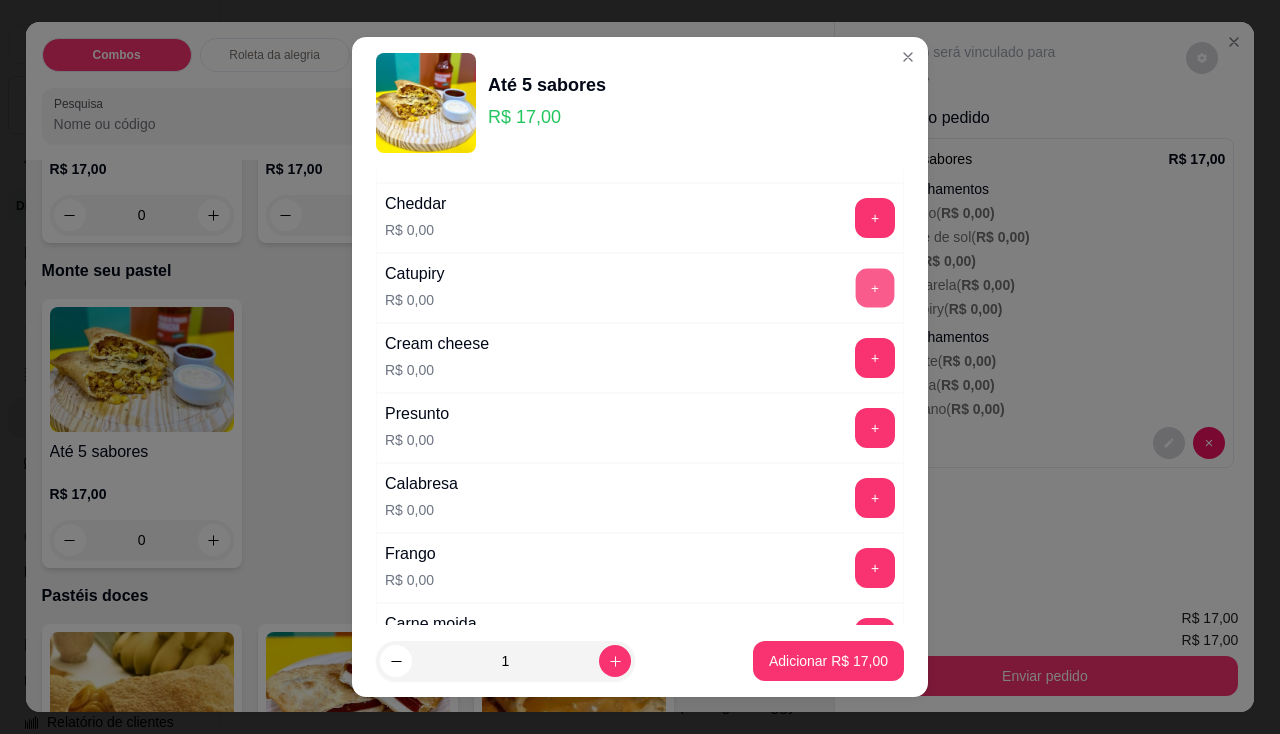 click on "+" at bounding box center (875, 287) 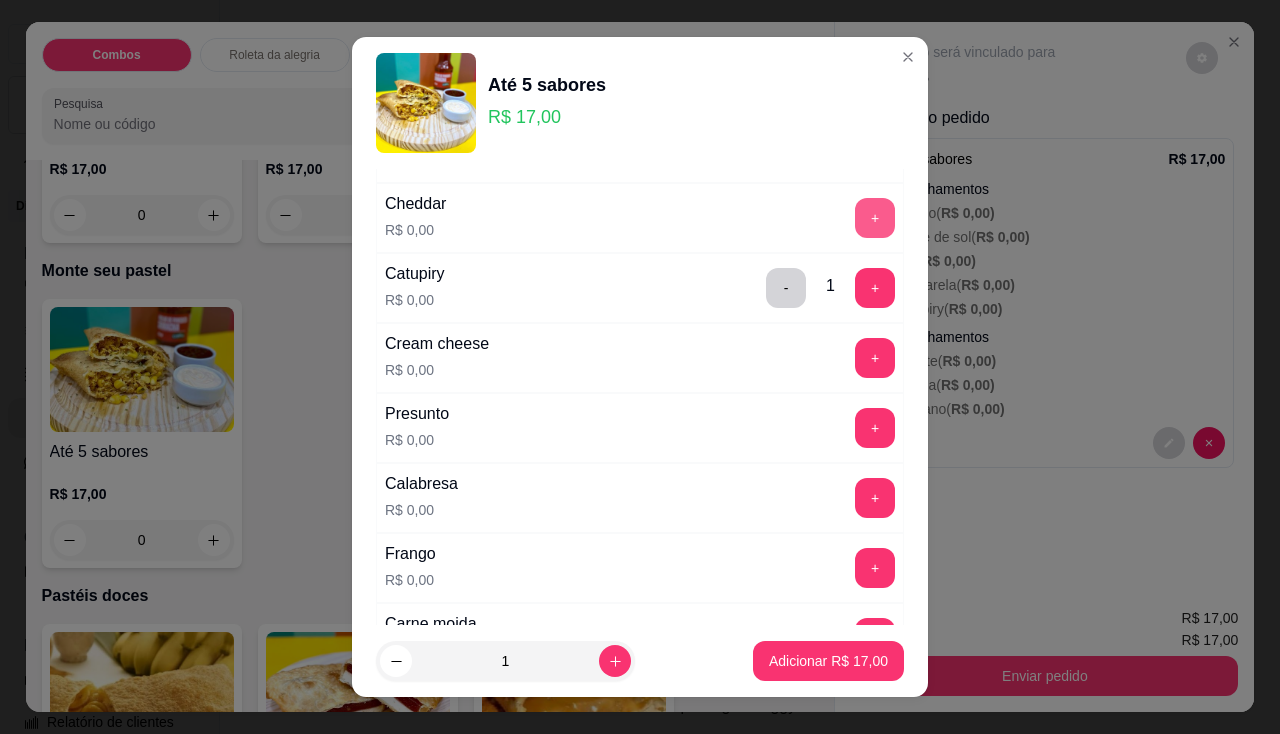 click on "+" at bounding box center (875, 218) 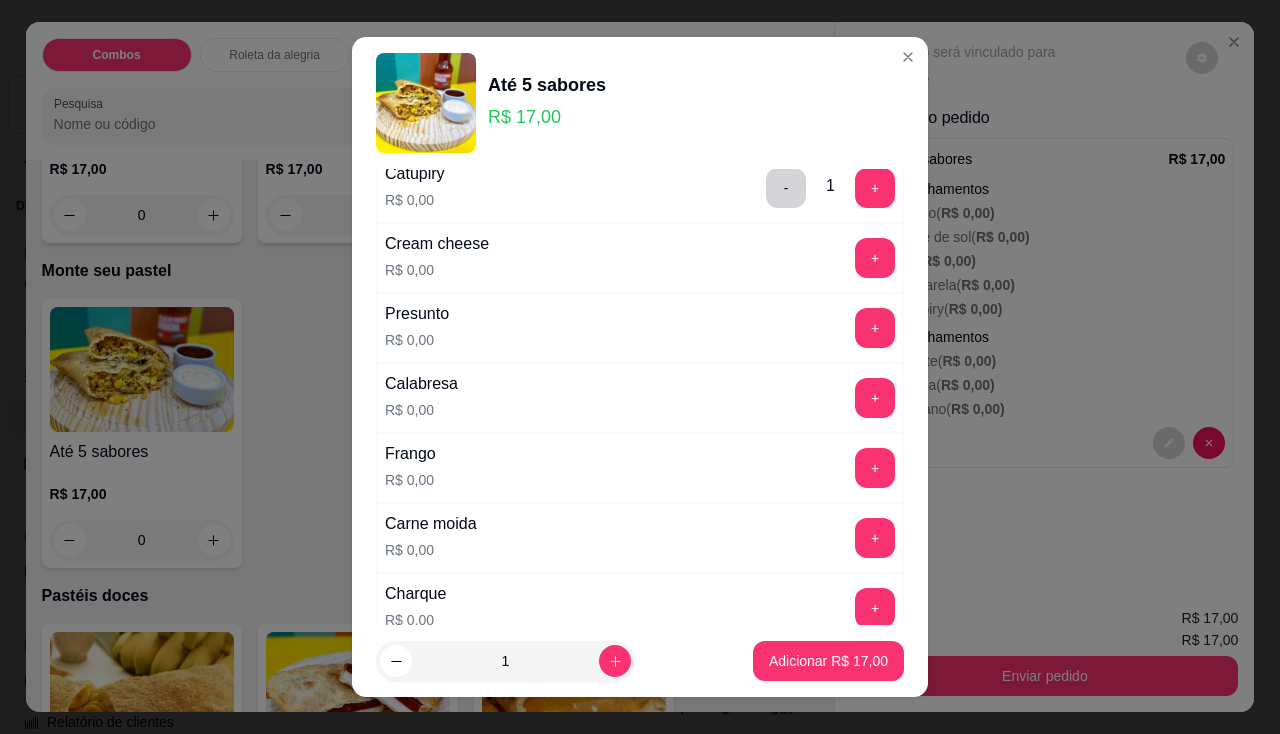 scroll, scrollTop: 100, scrollLeft: 0, axis: vertical 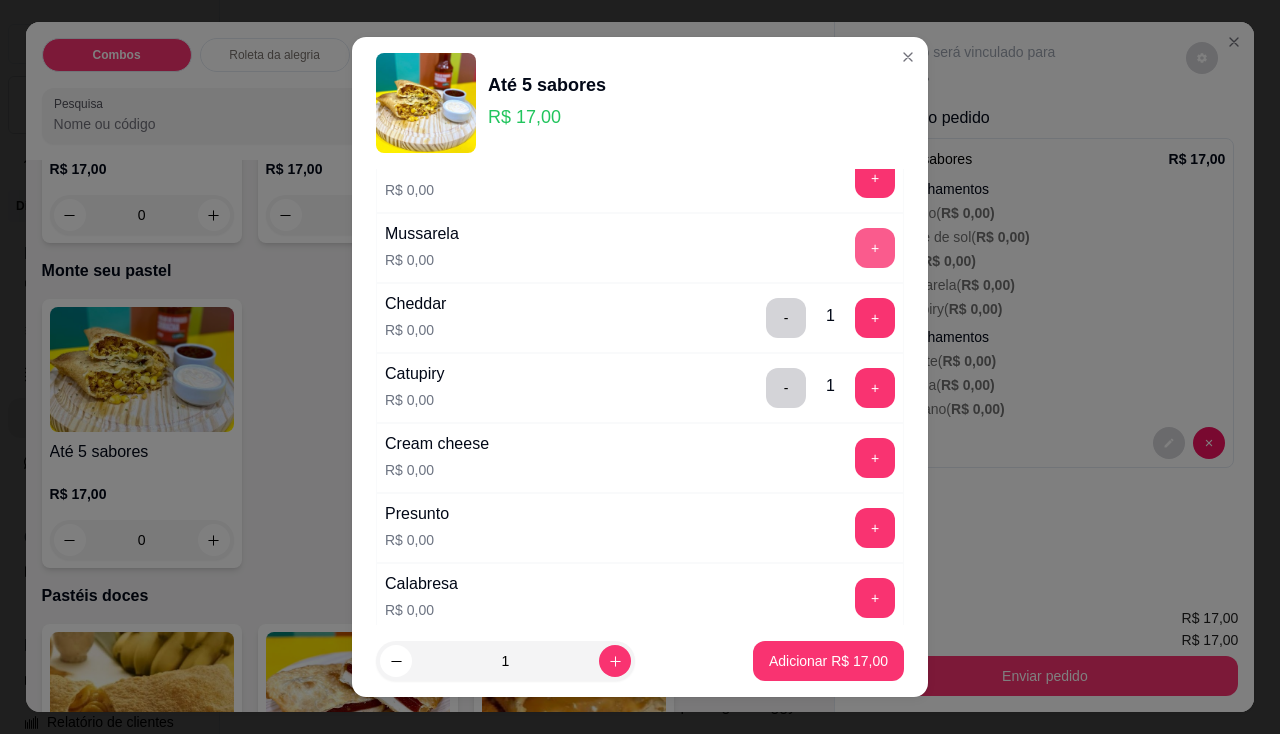 click on "+" at bounding box center [875, 248] 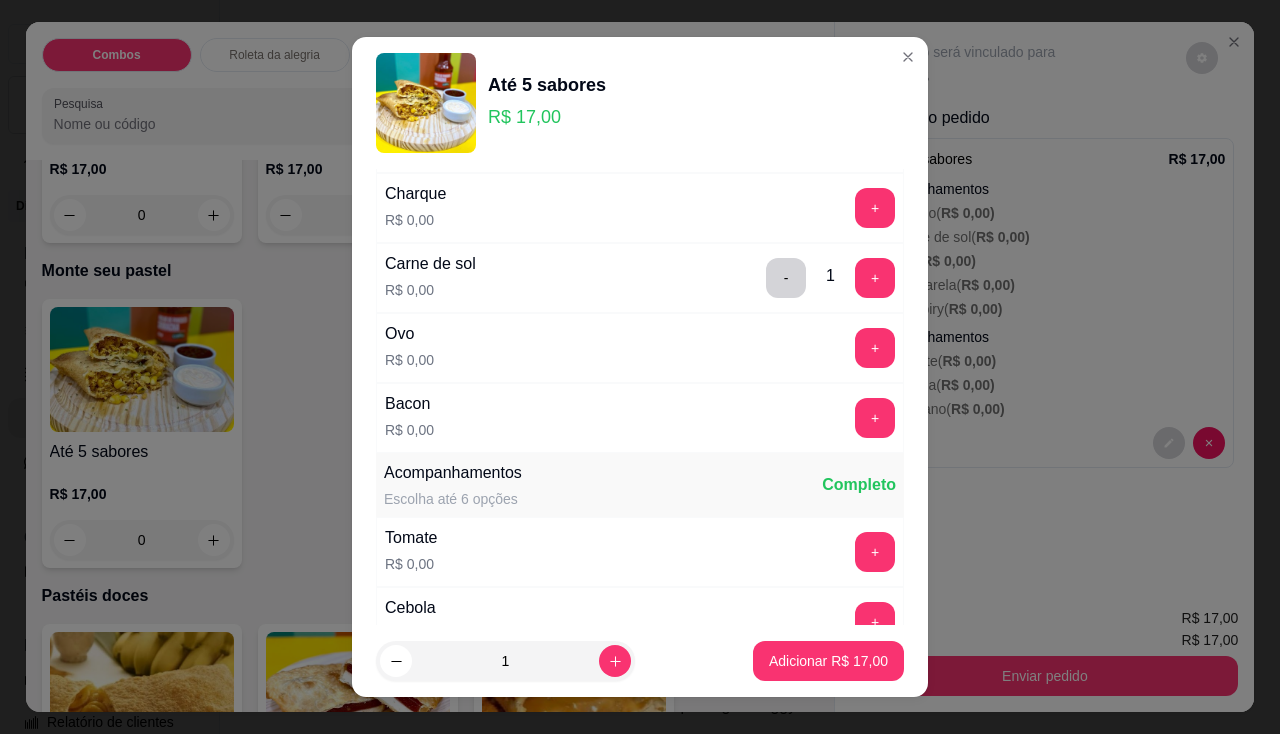 scroll, scrollTop: 800, scrollLeft: 0, axis: vertical 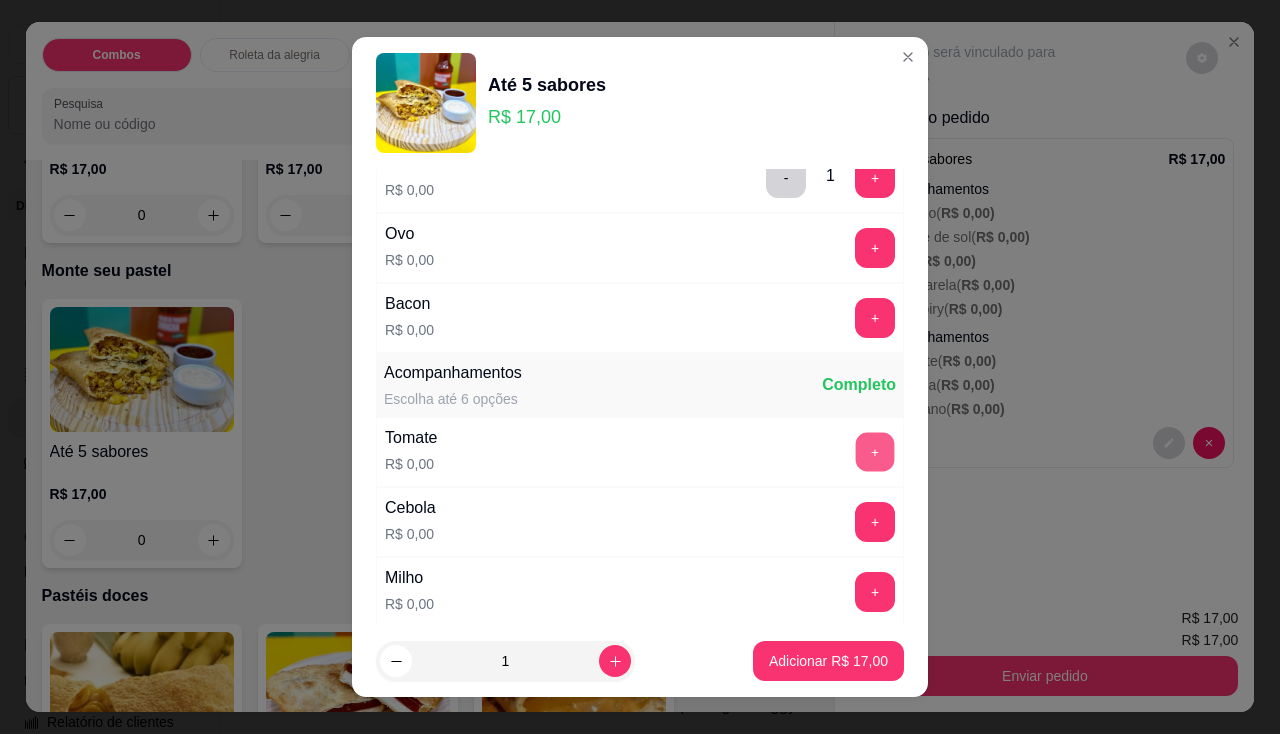 click on "+" at bounding box center [875, 451] 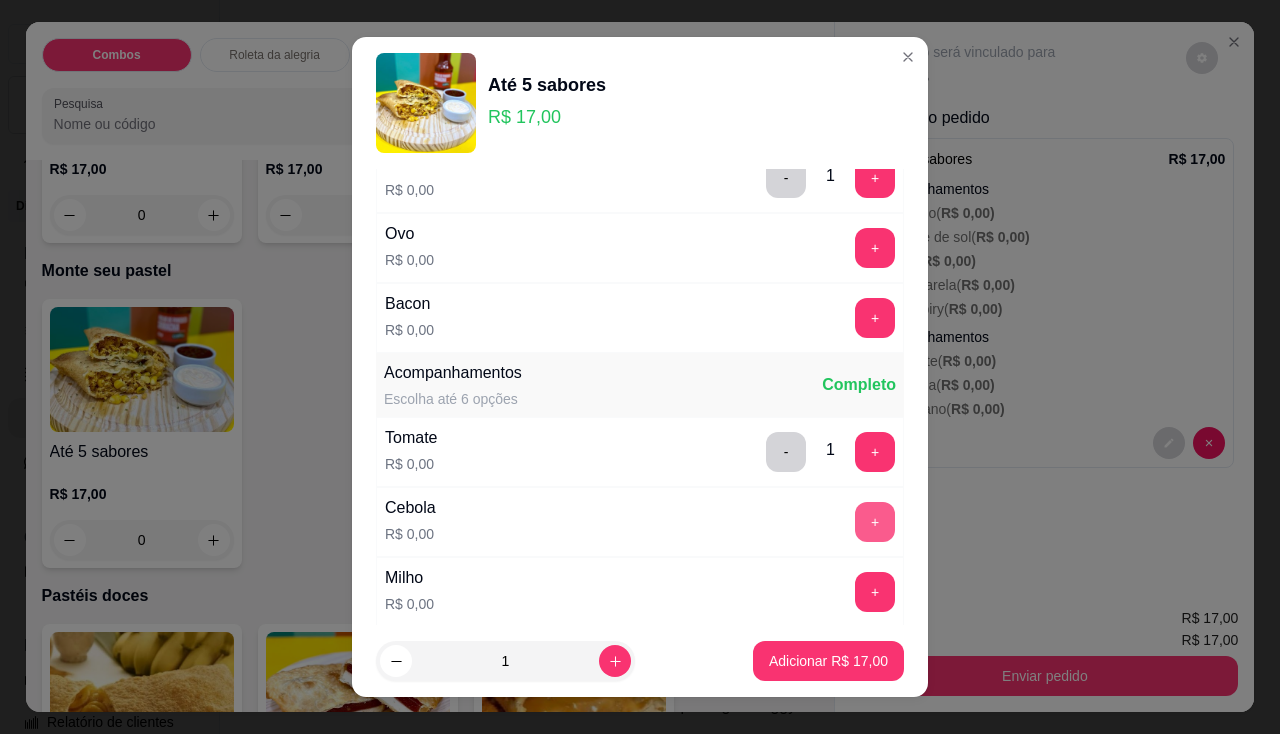 click on "+" at bounding box center (875, 522) 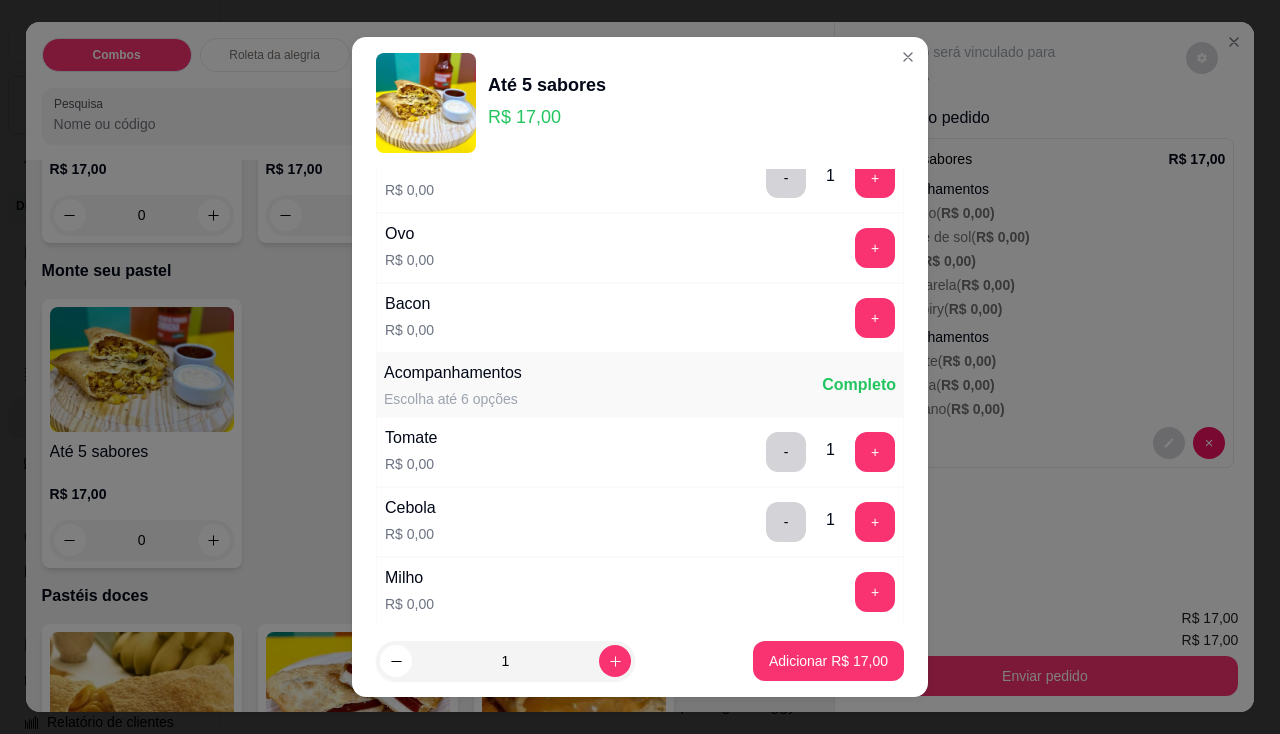 scroll, scrollTop: 1000, scrollLeft: 0, axis: vertical 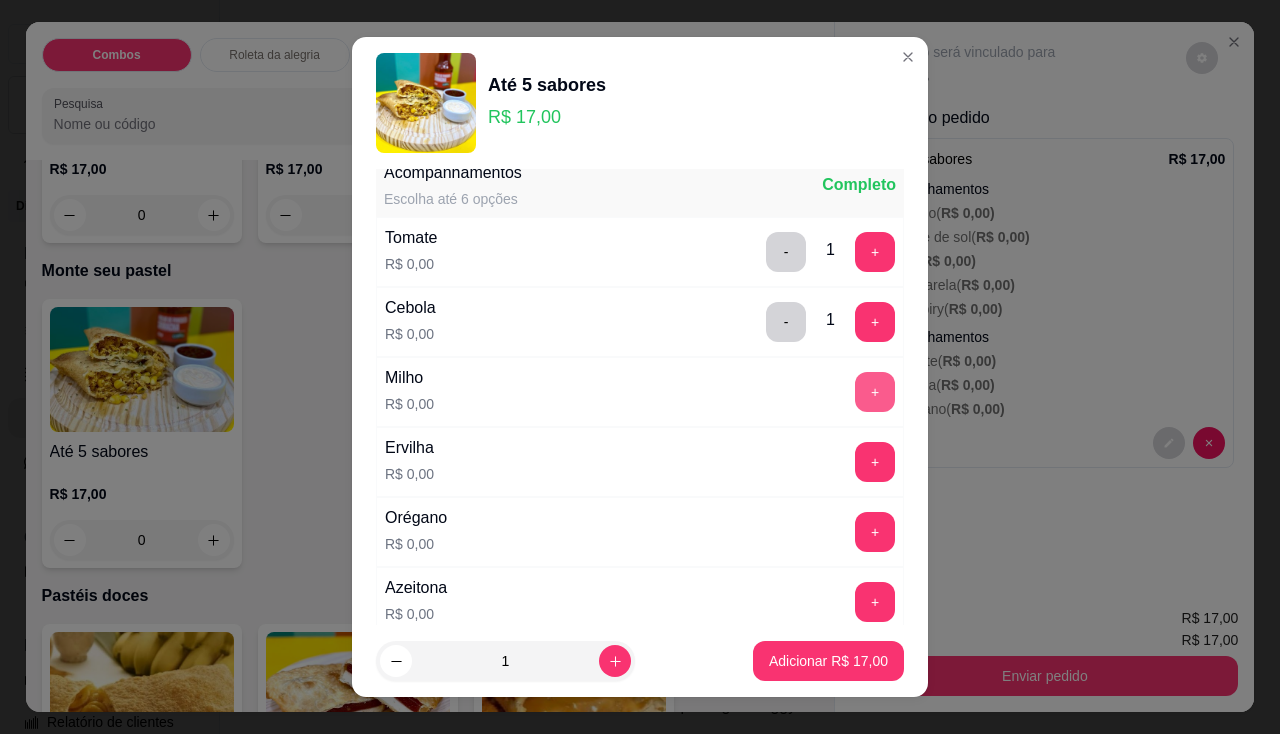 click on "+" at bounding box center (875, 392) 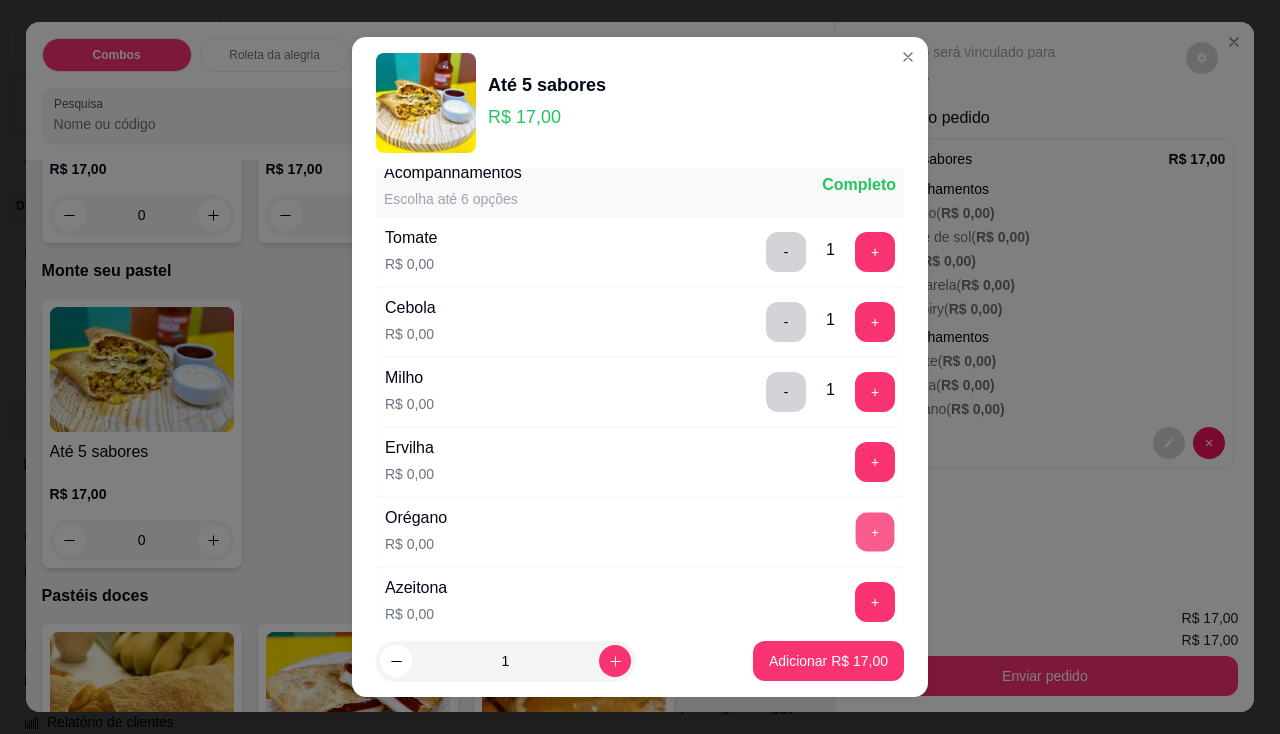 click on "+" at bounding box center (875, 531) 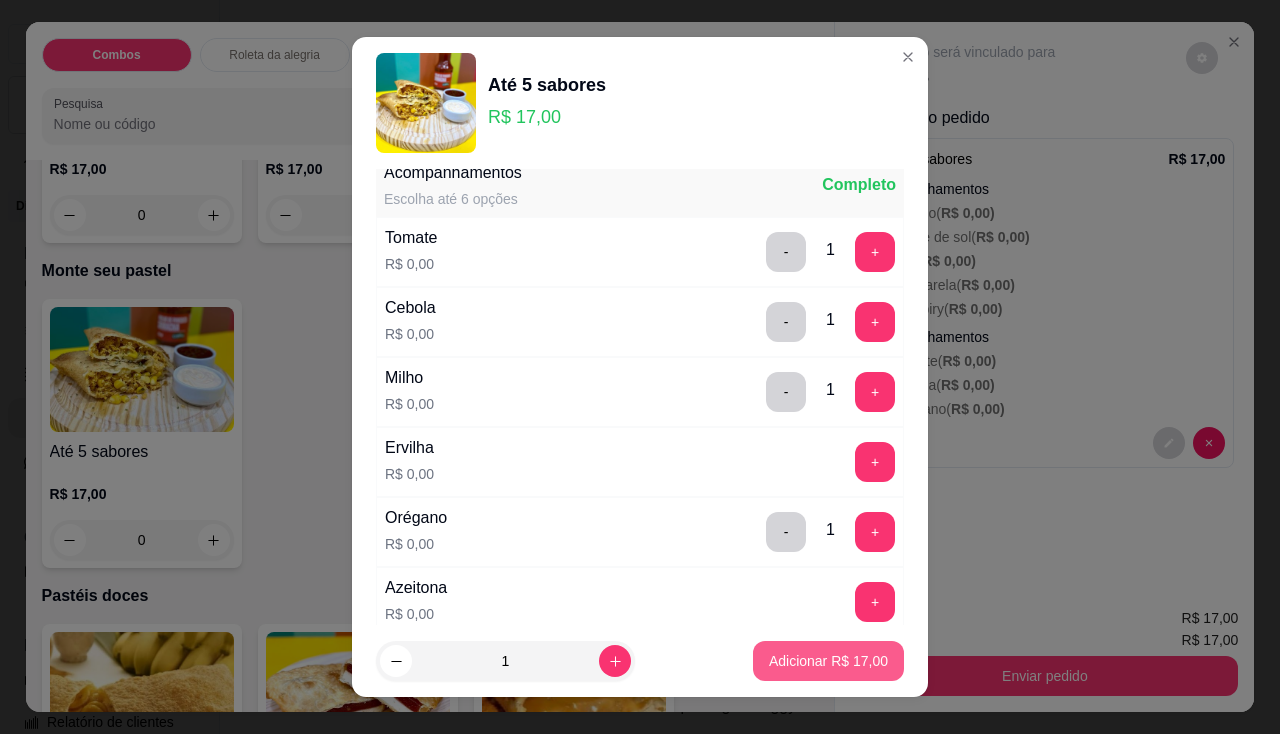 click on "Adicionar   R$ 17,00" at bounding box center (828, 661) 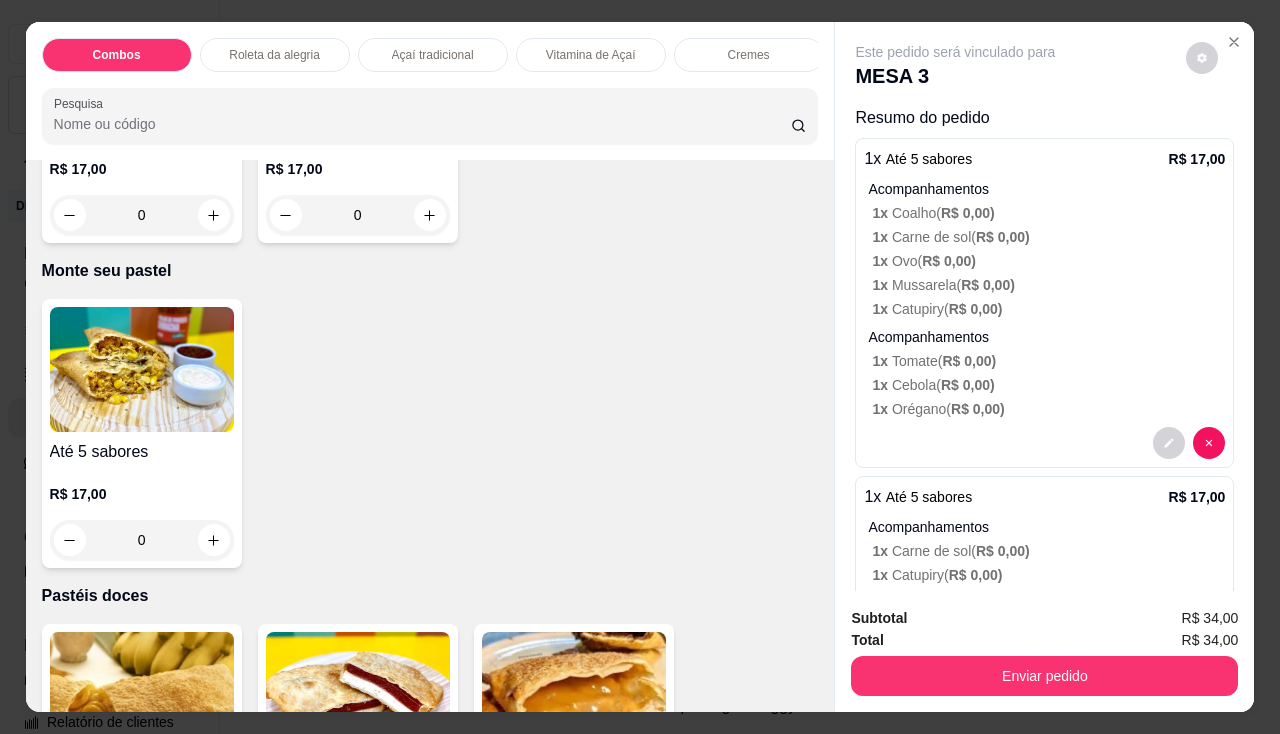 click on "0" at bounding box center [142, 540] 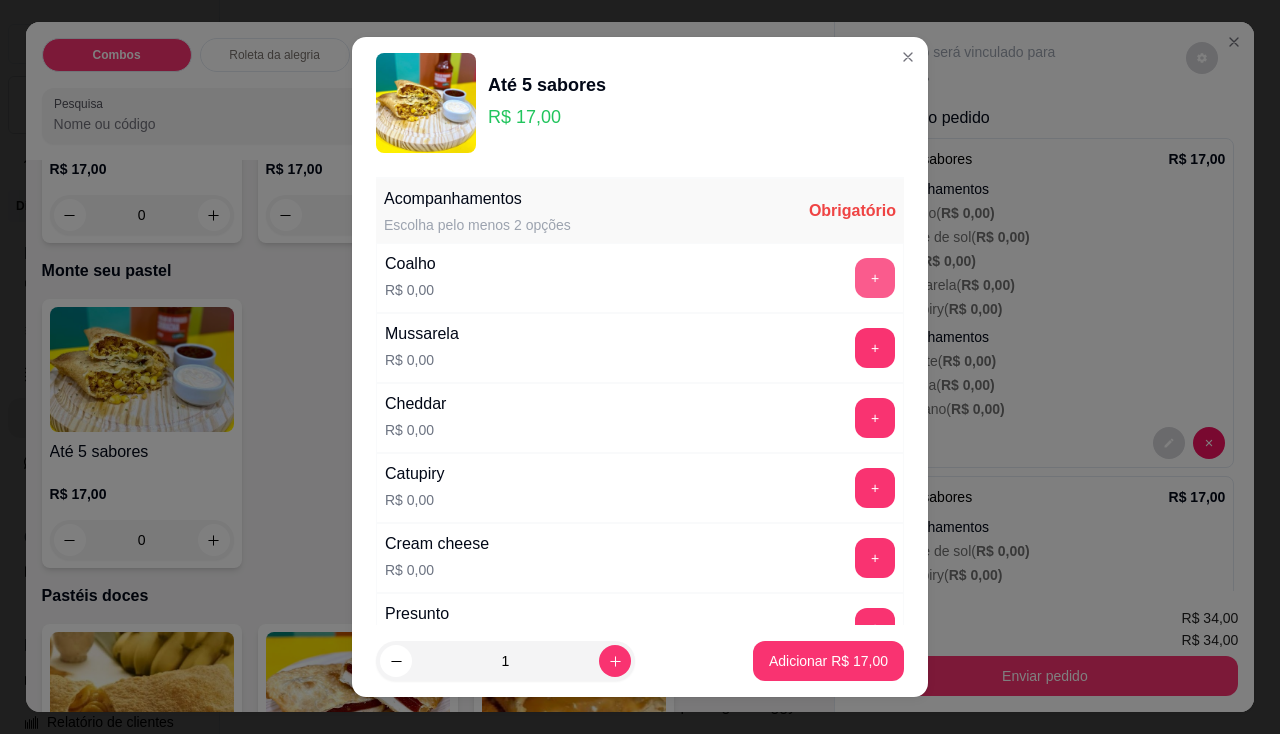 click on "+" at bounding box center (875, 278) 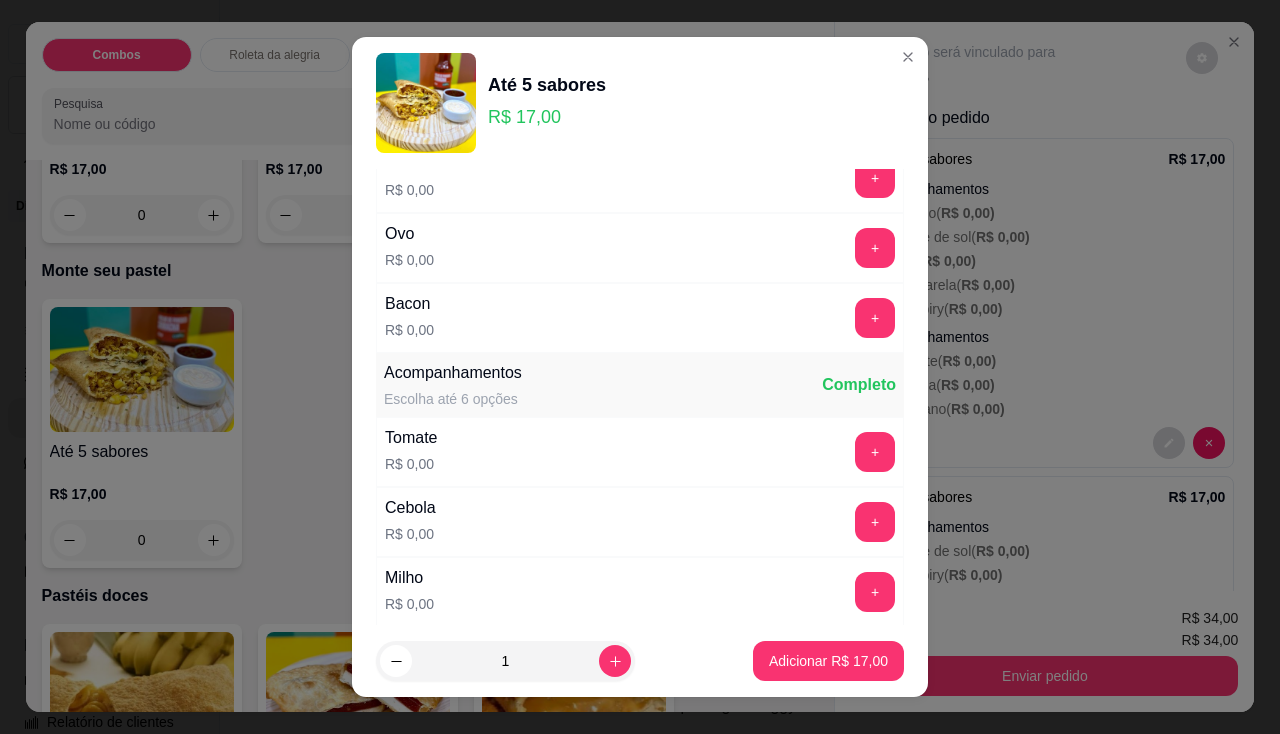 scroll, scrollTop: 900, scrollLeft: 0, axis: vertical 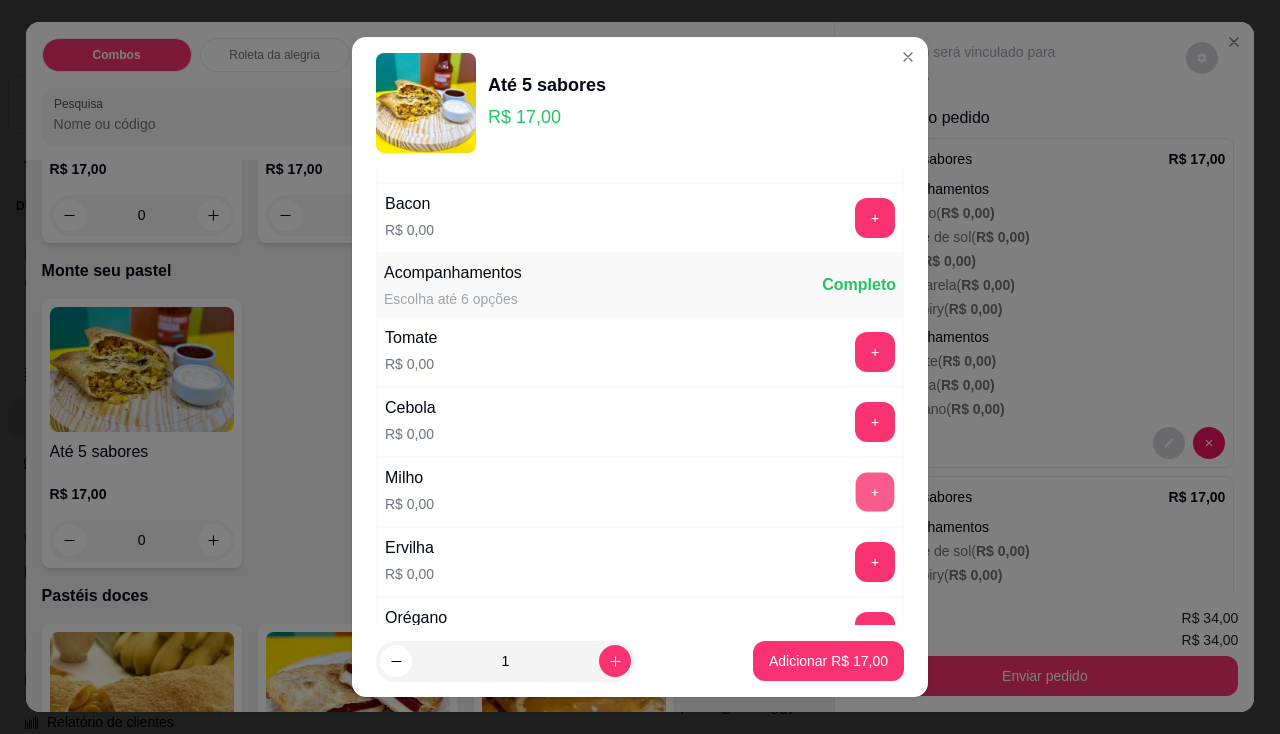 click on "+" at bounding box center (875, 491) 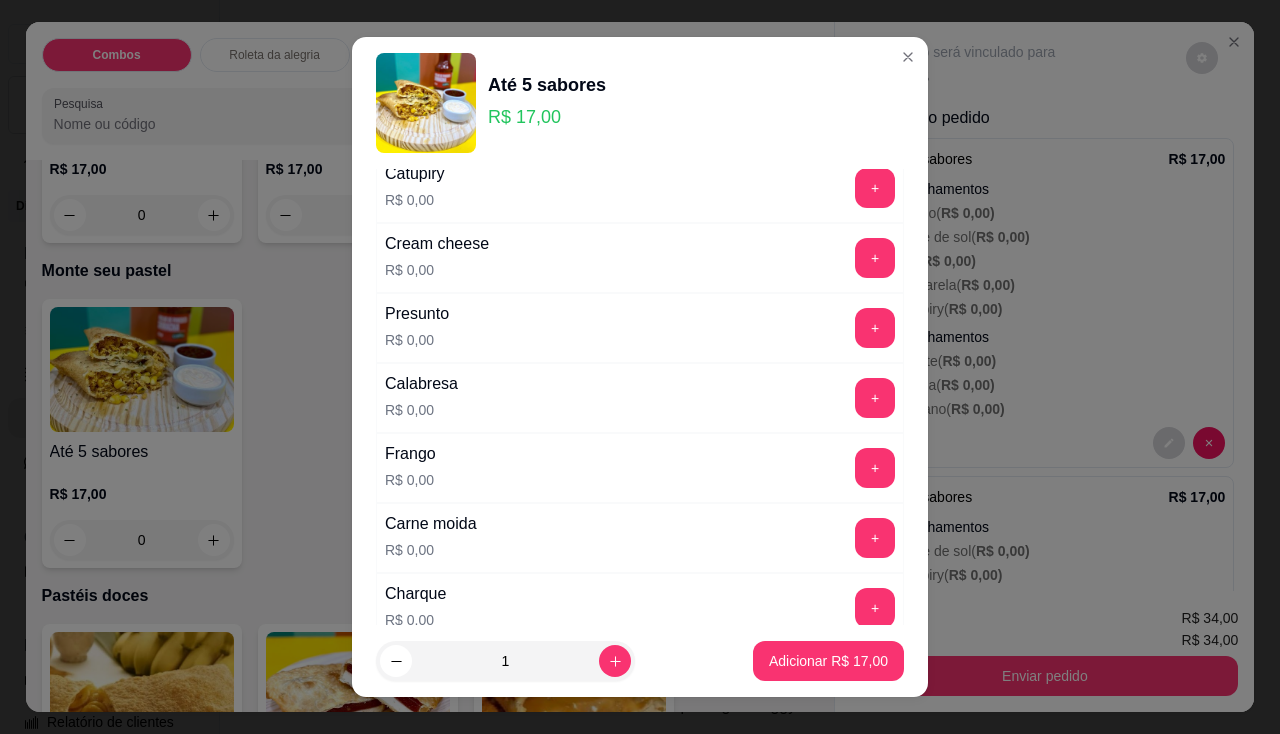 scroll, scrollTop: 0, scrollLeft: 0, axis: both 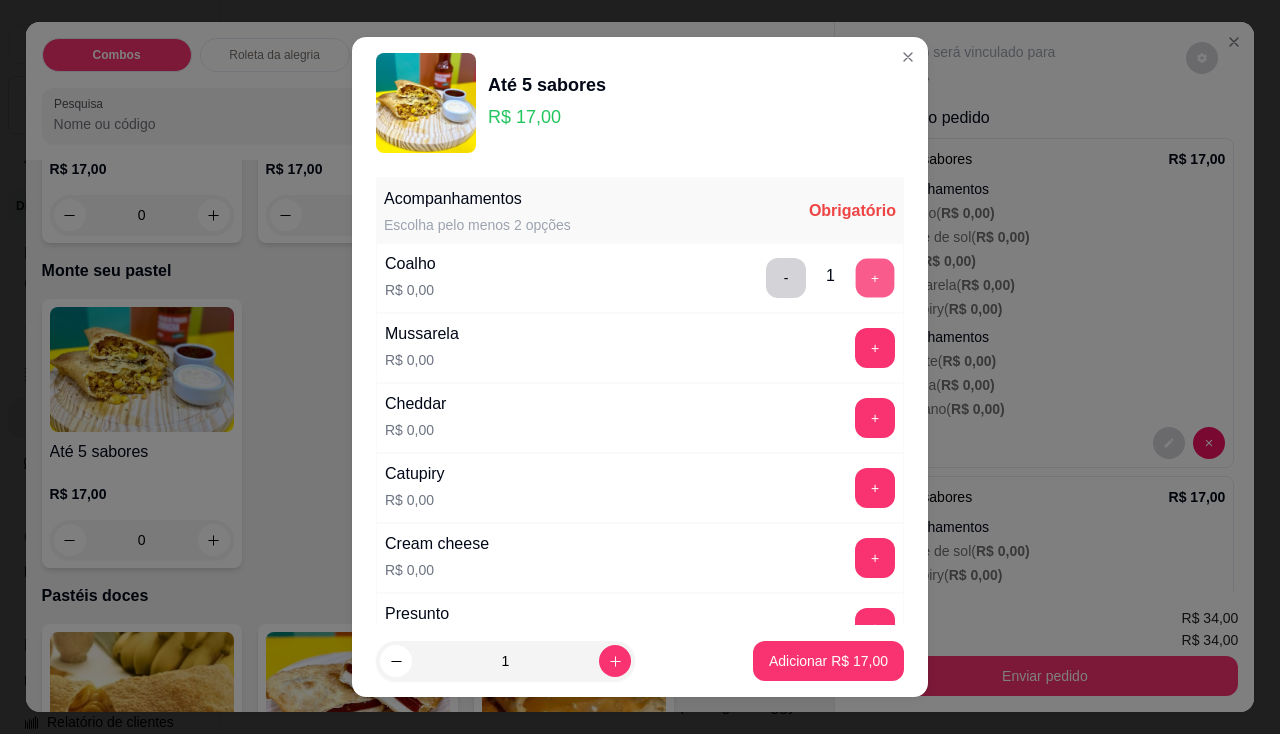 click on "+" at bounding box center [875, 277] 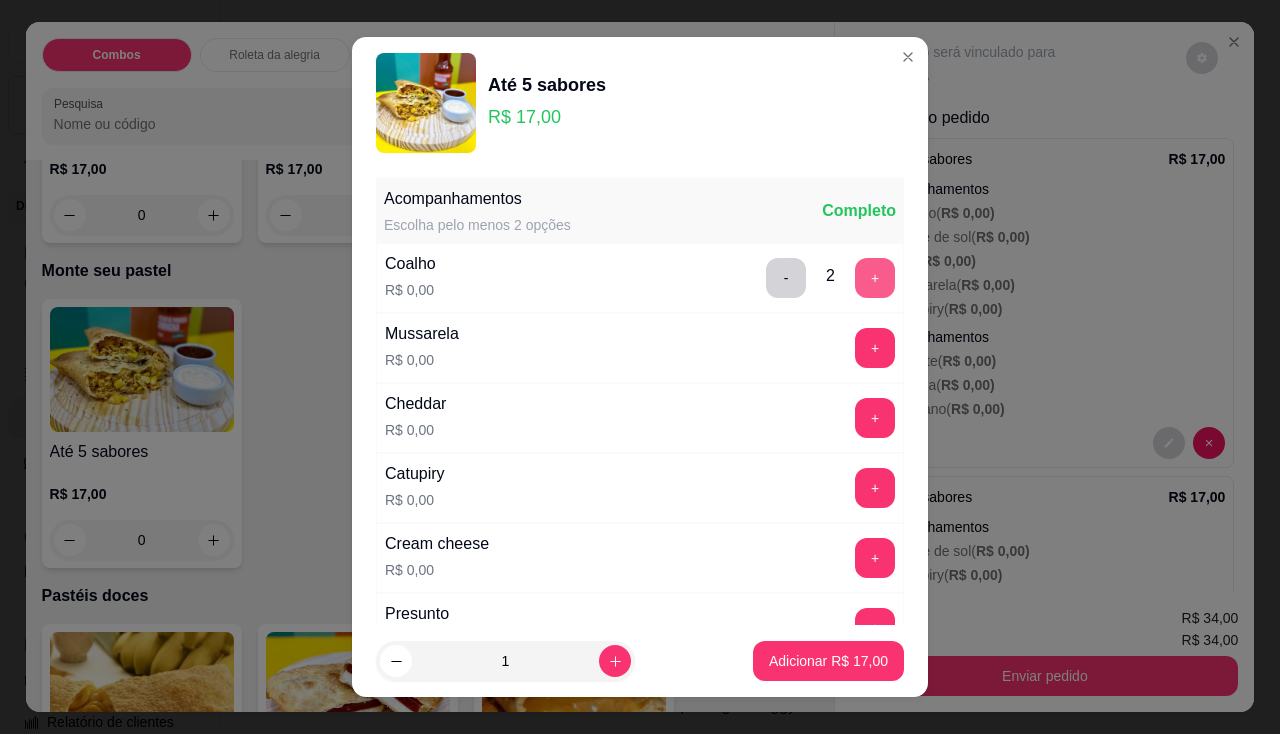 click on "+" at bounding box center (875, 278) 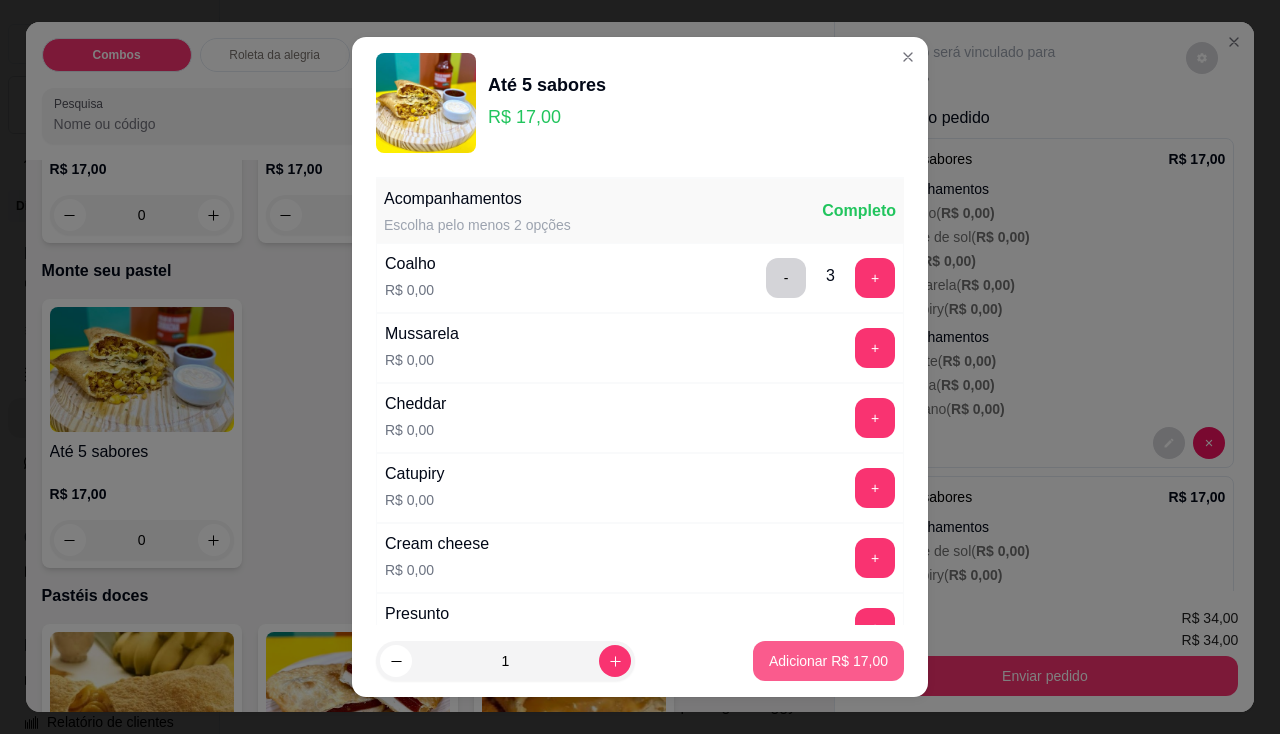 click on "Adicionar   R$ 17,00" at bounding box center (828, 661) 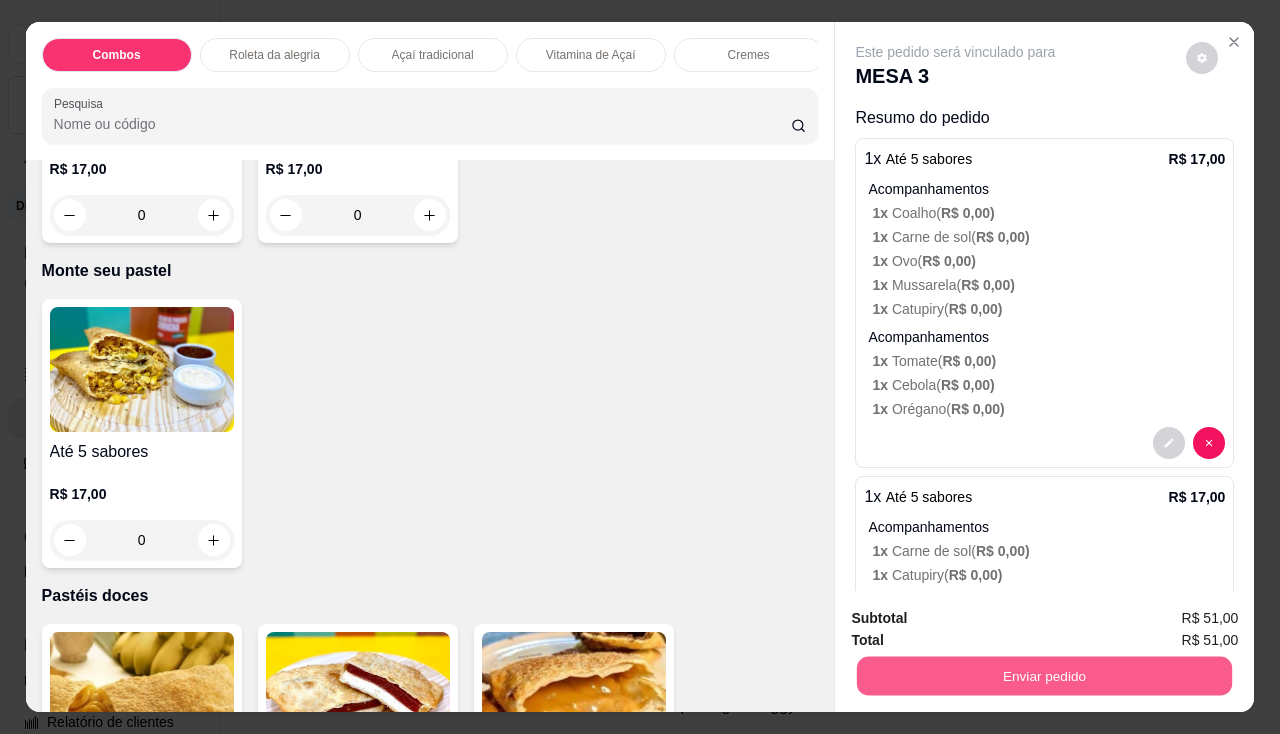 click on "Enviar pedido" at bounding box center [1044, 673] 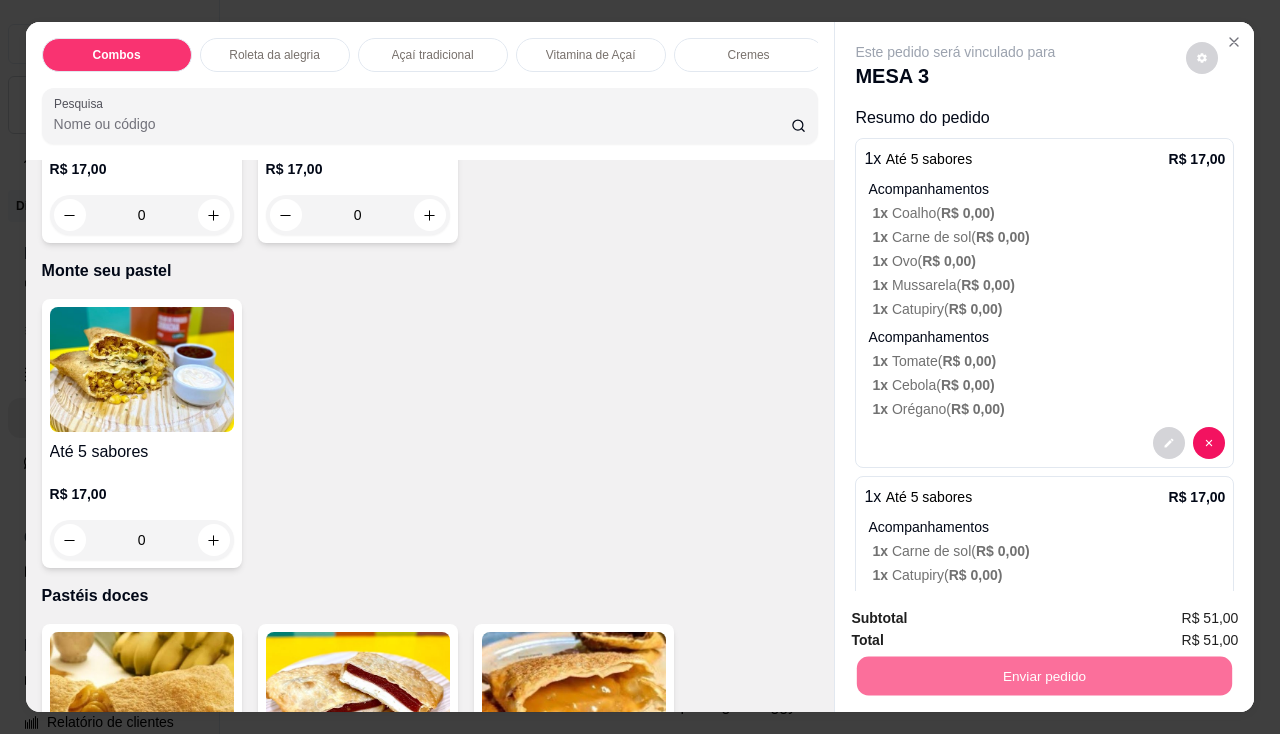 click on "Não registrar e enviar pedido" at bounding box center (979, 619) 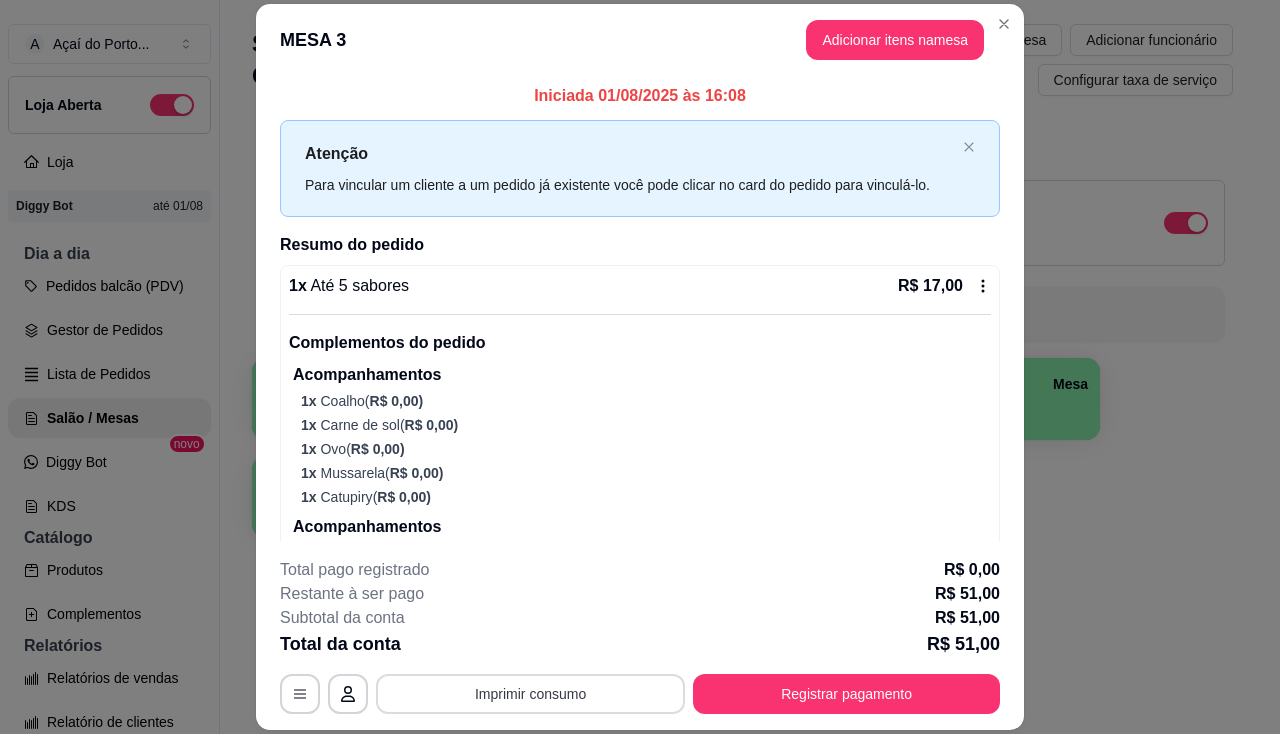 click on "Imprimir consumo" at bounding box center [530, 694] 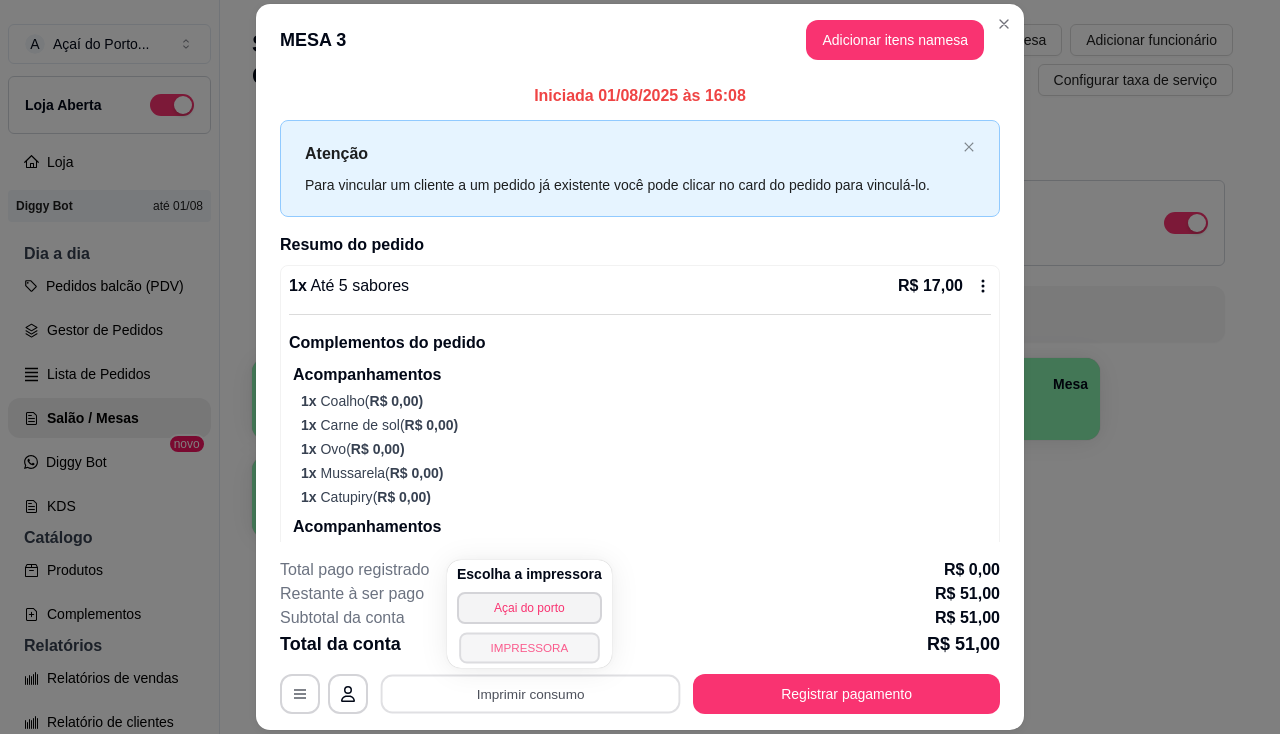 click on "IMPRESSORA" at bounding box center (529, 647) 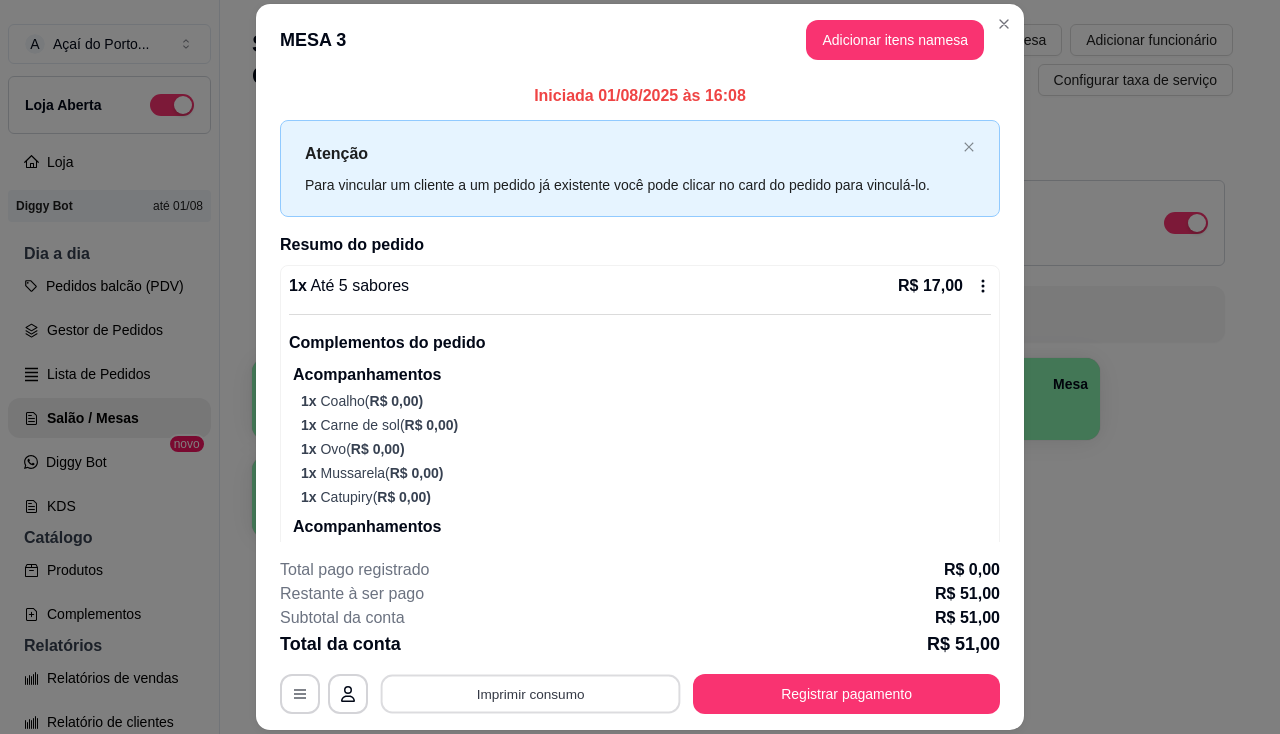 click on "Imprimir consumo" at bounding box center [531, 694] 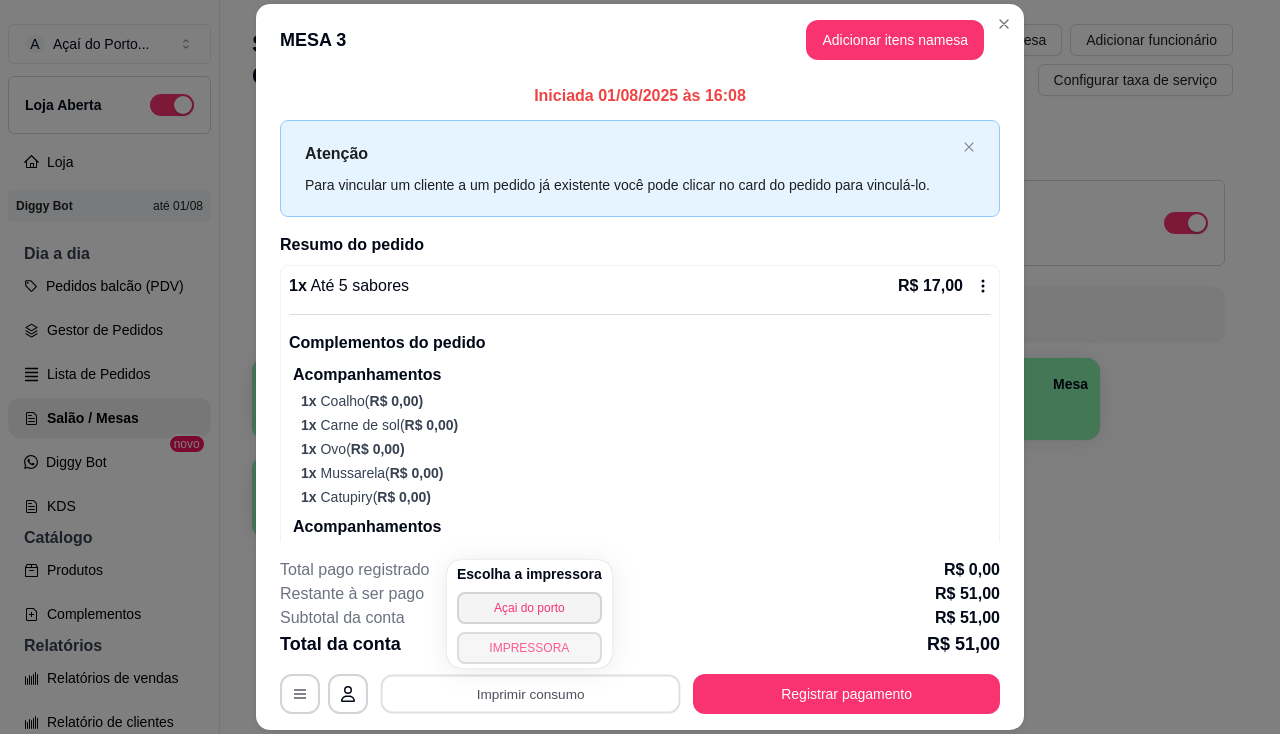 click on "IMPRESSORA" at bounding box center (529, 648) 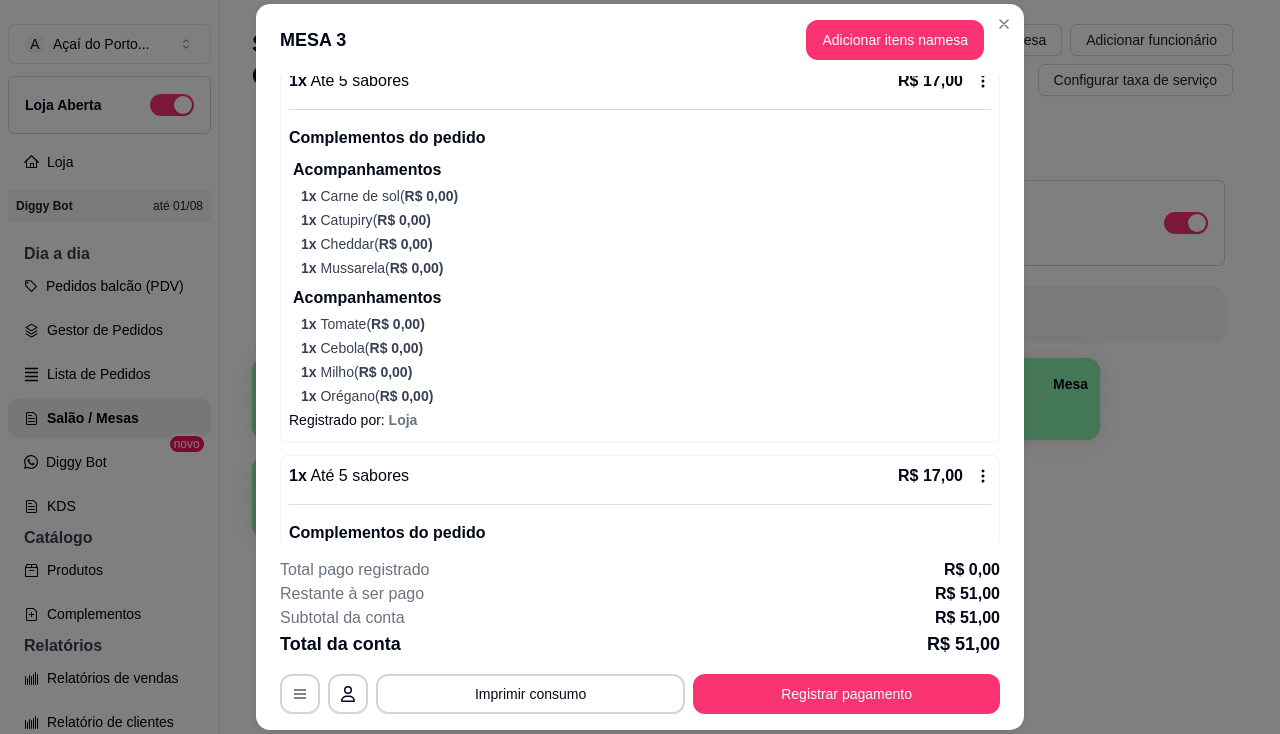 scroll, scrollTop: 759, scrollLeft: 0, axis: vertical 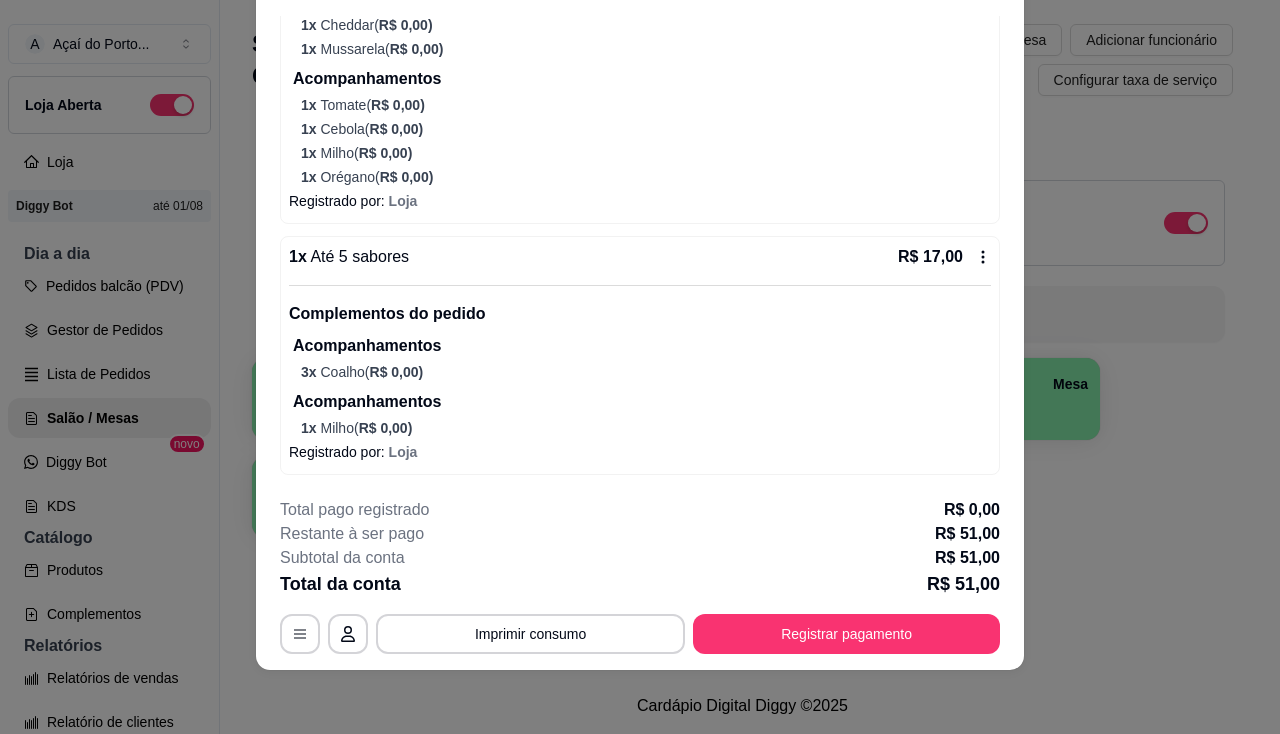 click on "1 x Até 5 sabores R$ 17,00 Complementos do pedido Acompanhamentos 3 x Coalho ( R$ 0,00 ) Acompanhamentos 1 x Milho ( R$ 0,00 ) Registrado por: Loja" at bounding box center (640, 355) 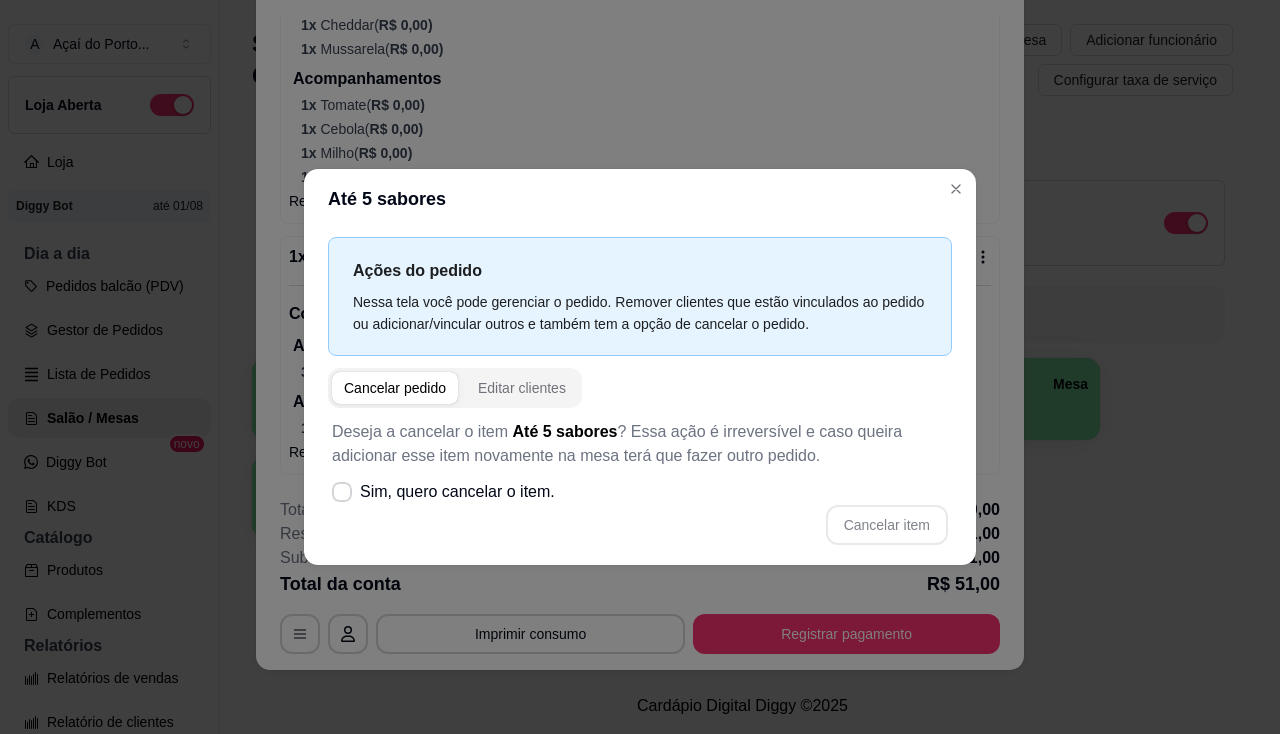 click at bounding box center [395, 388] 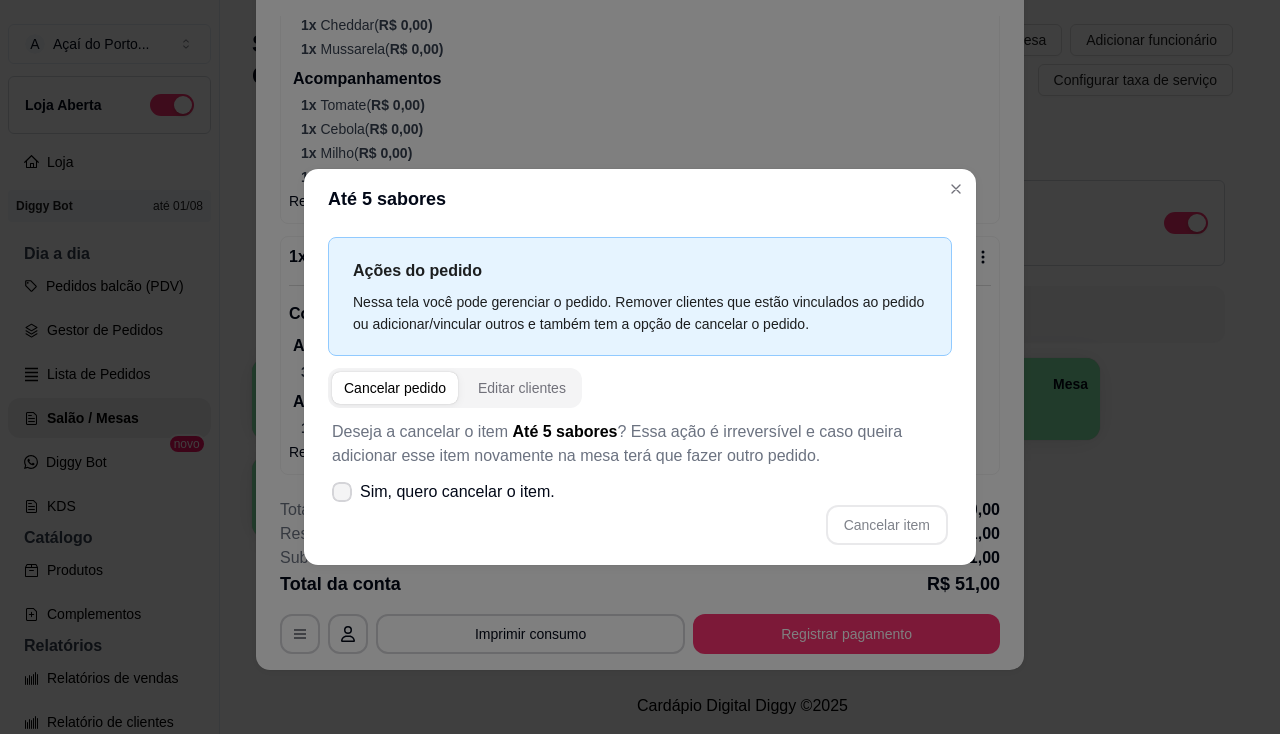 click on "Sim, quero cancelar o item." at bounding box center [457, 492] 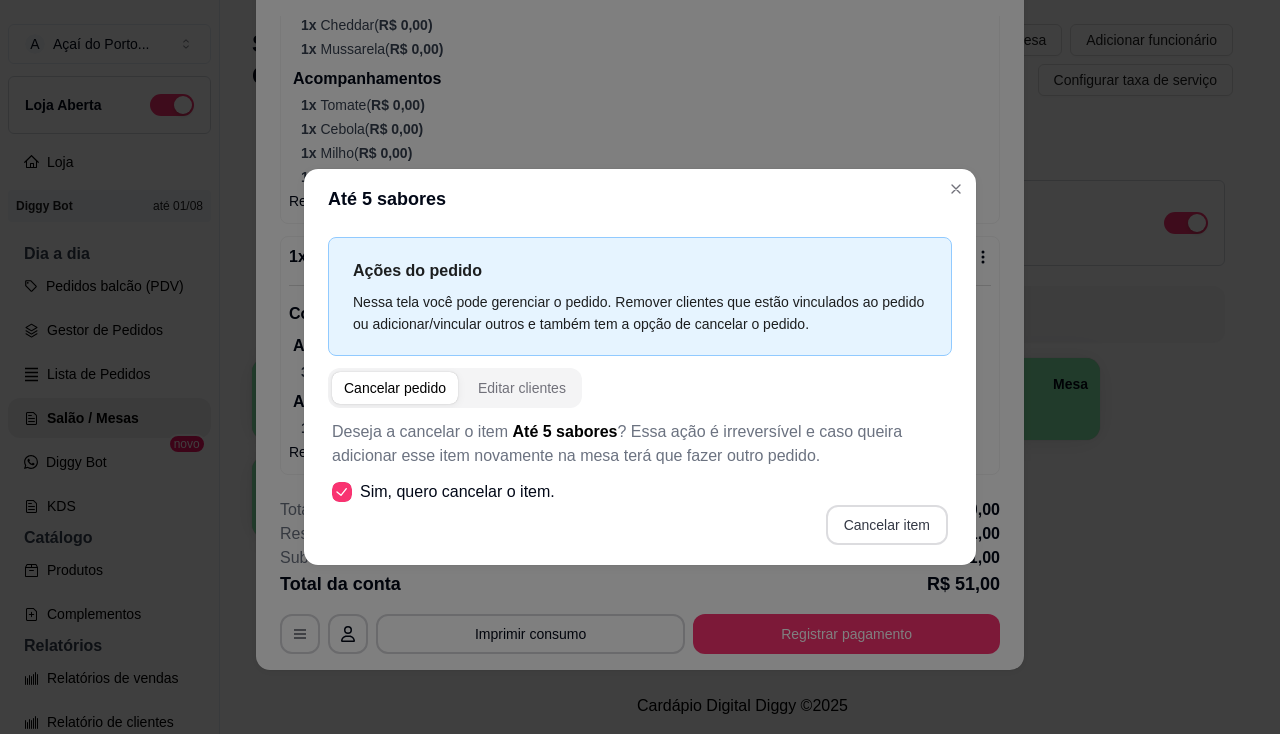 click on "Cancelar item" at bounding box center [887, 525] 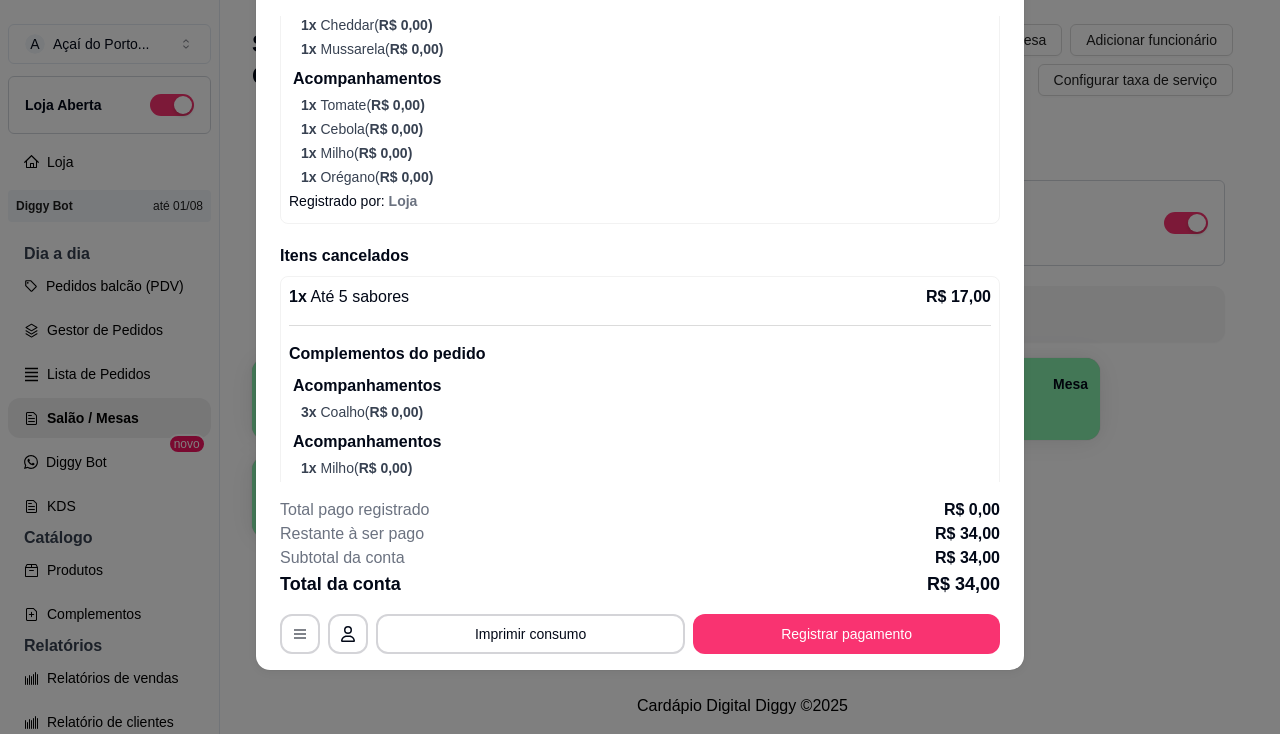 scroll, scrollTop: 0, scrollLeft: 0, axis: both 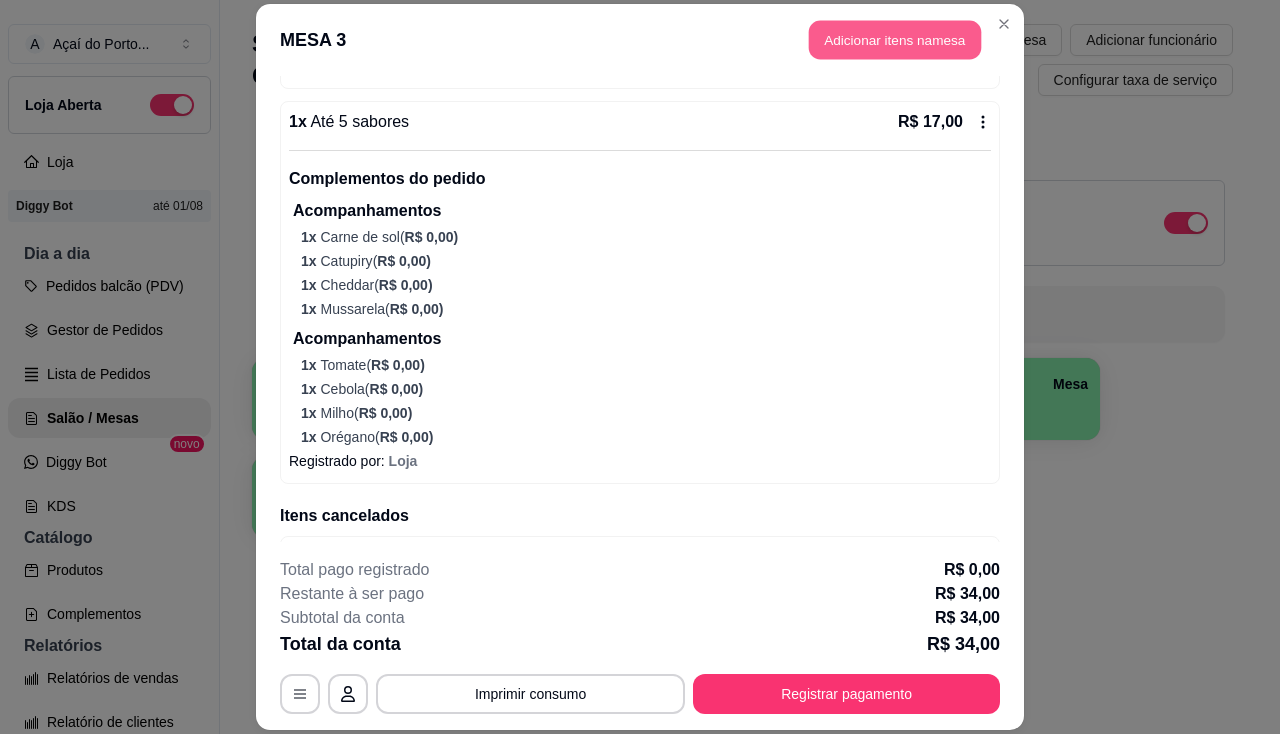 click on "Adicionar itens na  mesa" at bounding box center [895, 39] 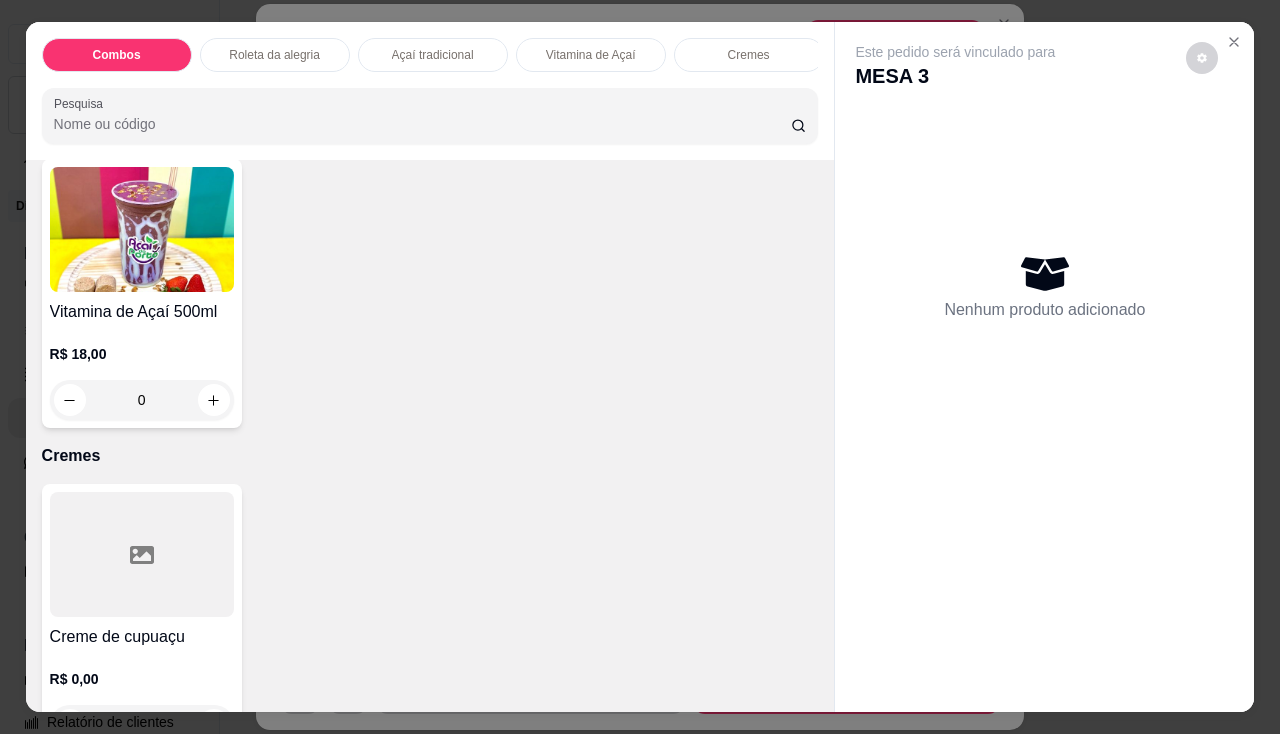scroll, scrollTop: 2200, scrollLeft: 0, axis: vertical 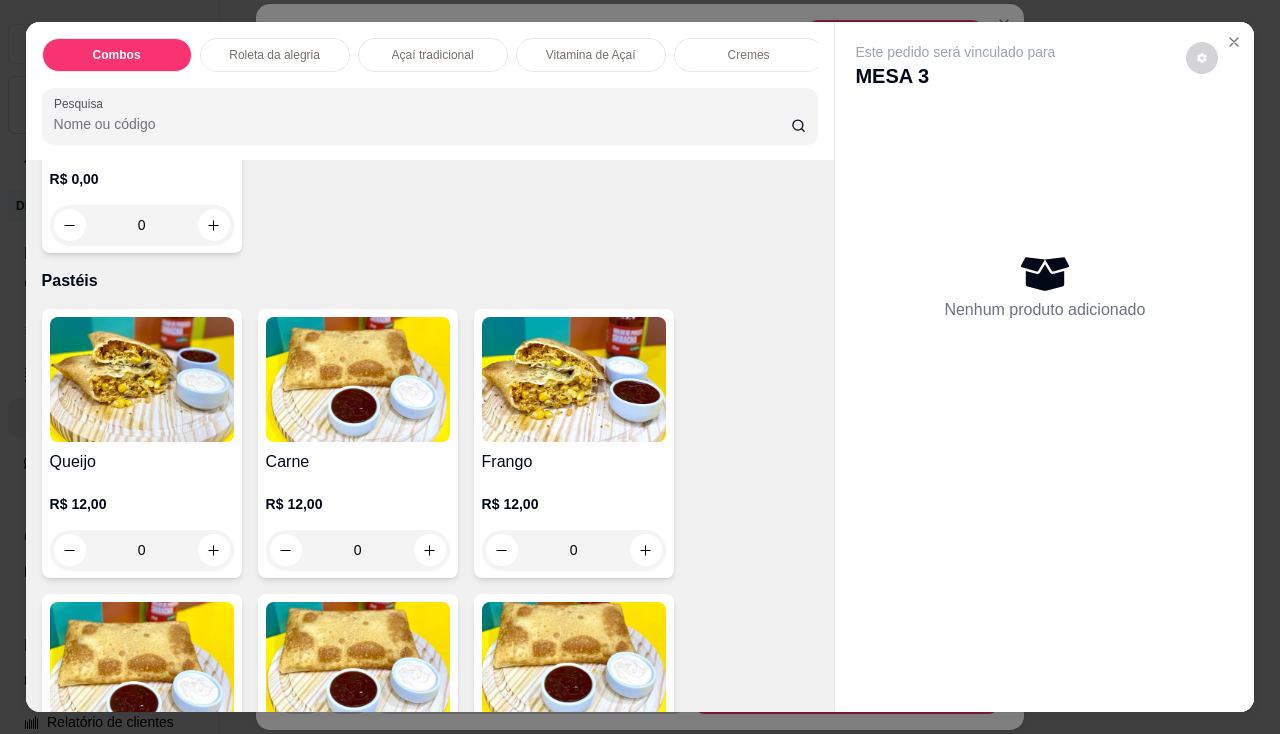 click on "0" at bounding box center [142, 550] 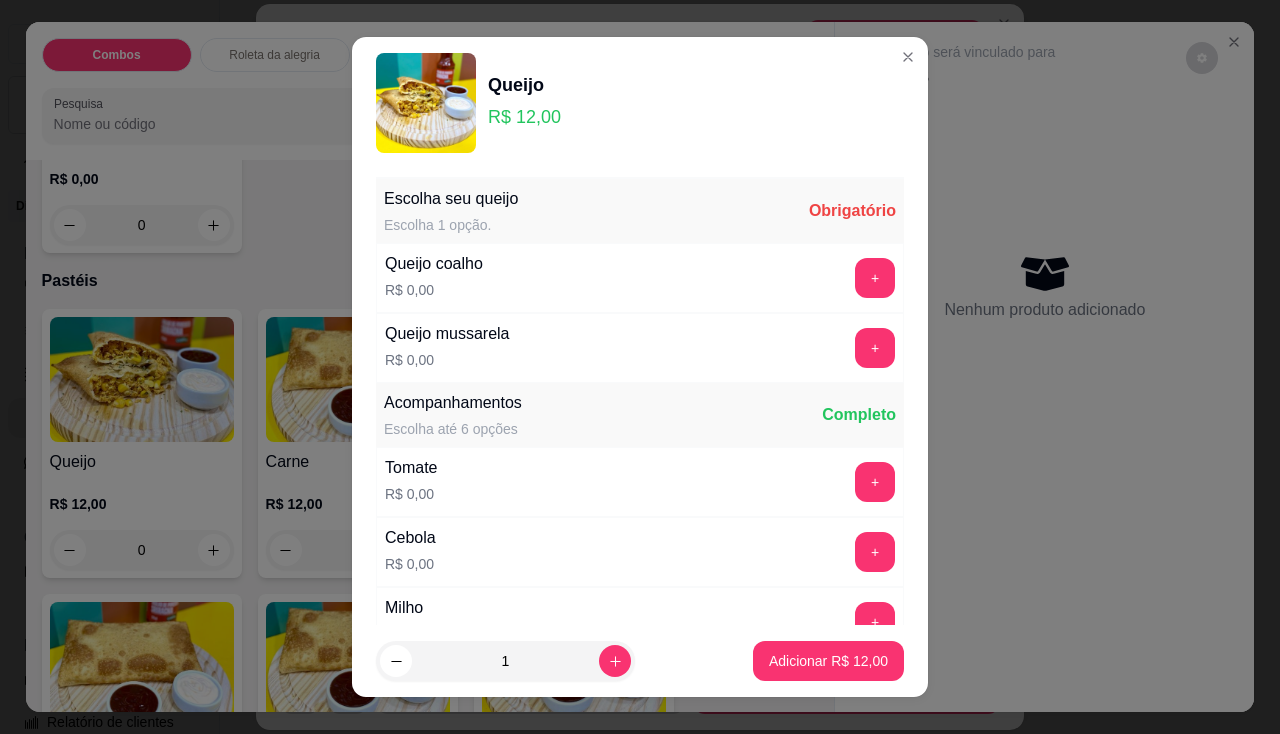 scroll, scrollTop: 200, scrollLeft: 0, axis: vertical 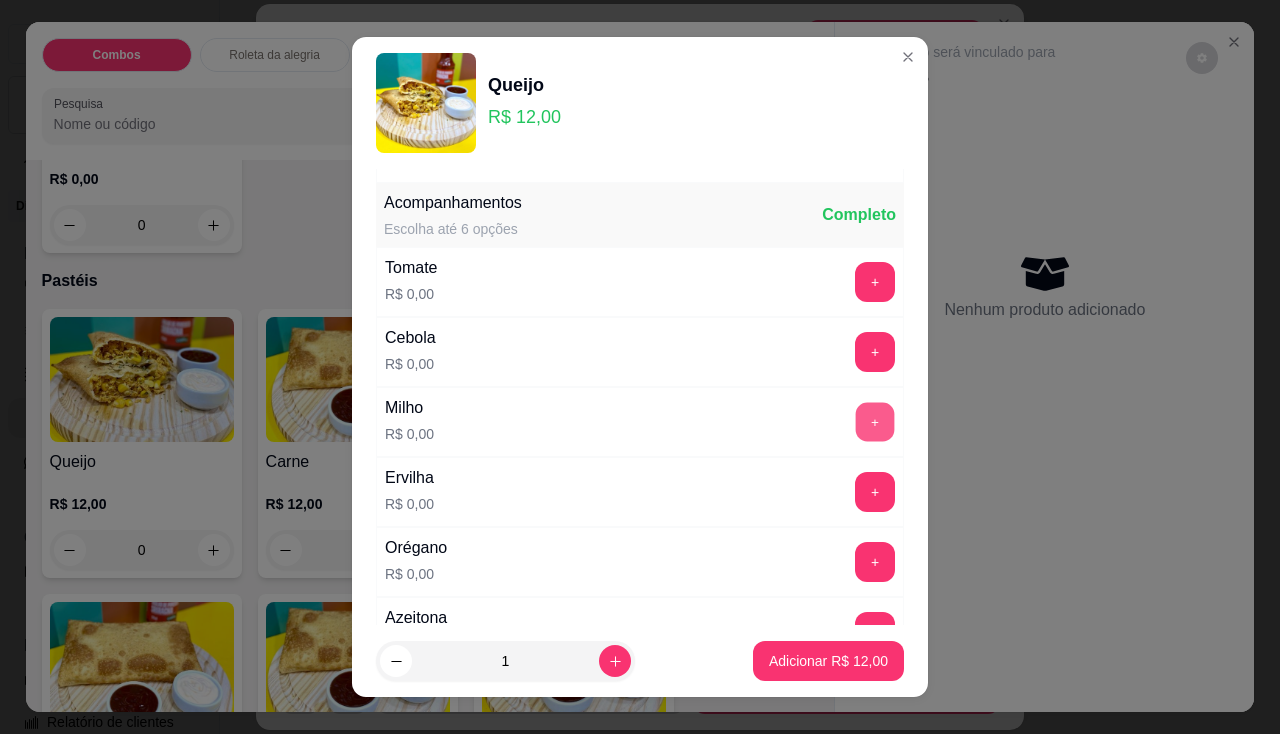 click on "+" at bounding box center (875, 421) 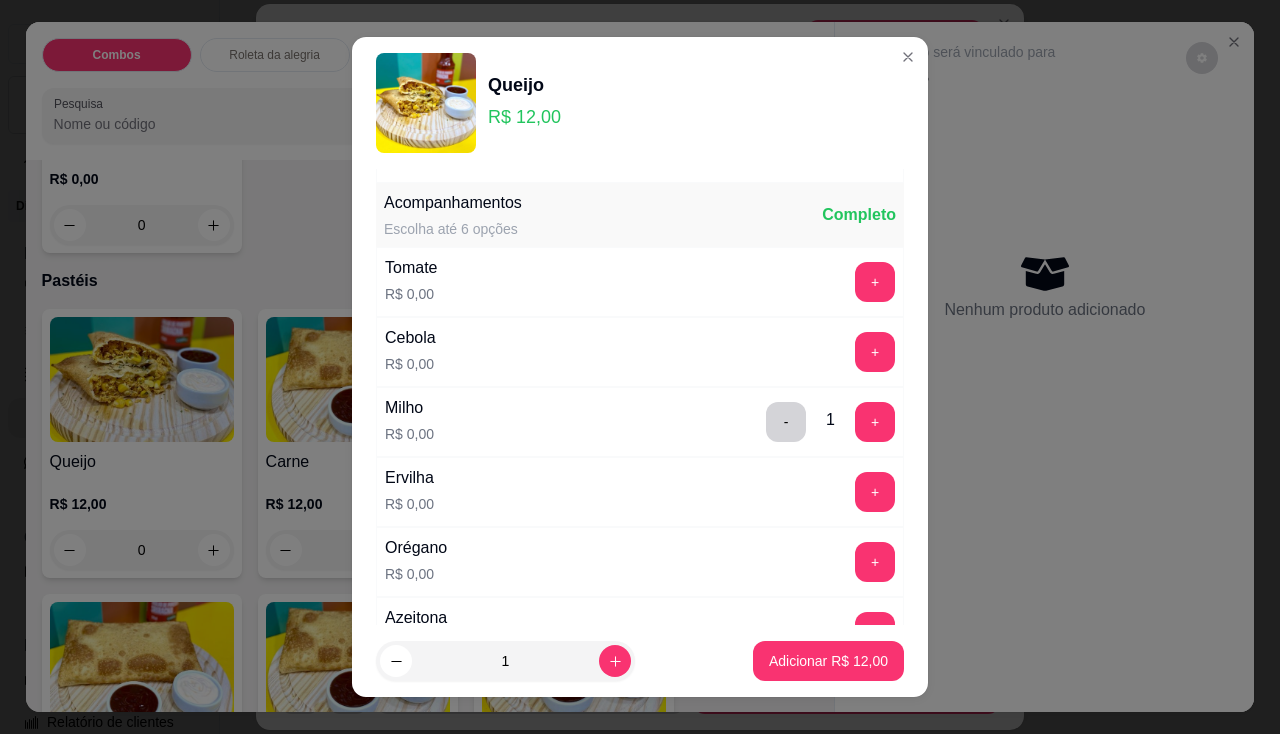 scroll, scrollTop: 0, scrollLeft: 0, axis: both 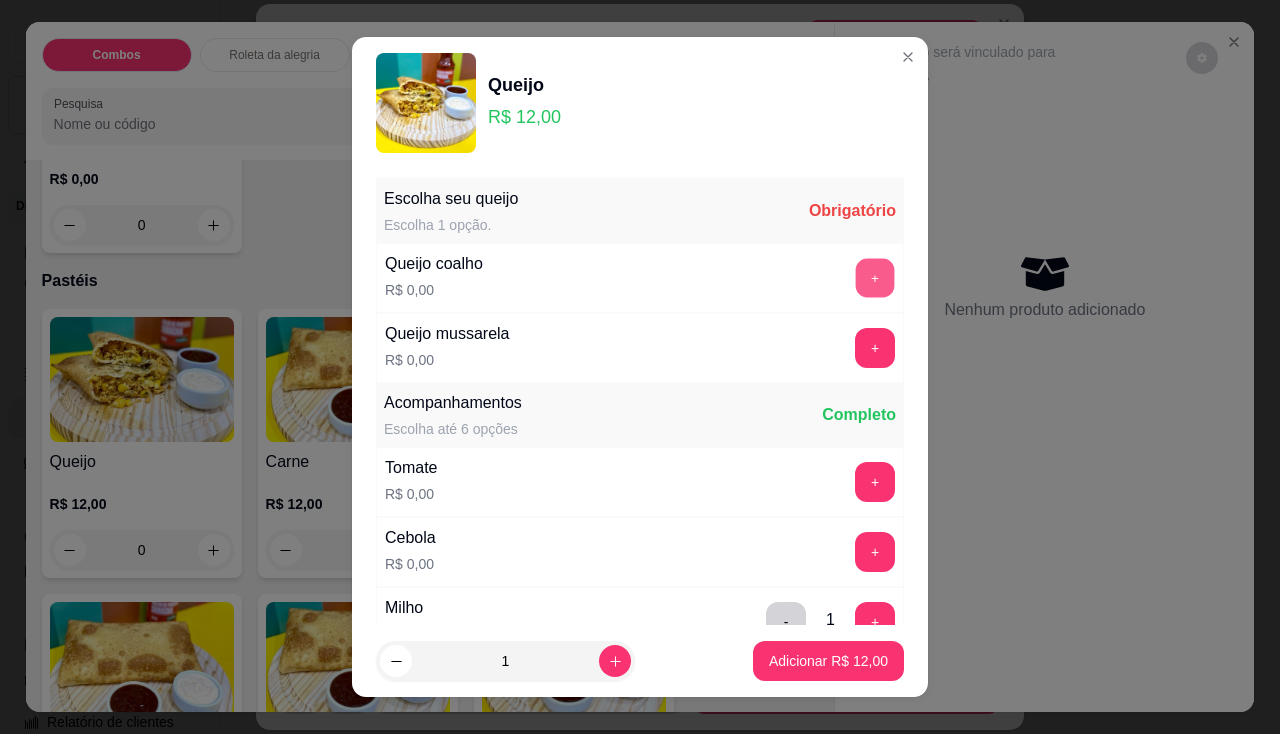click on "+" at bounding box center (875, 277) 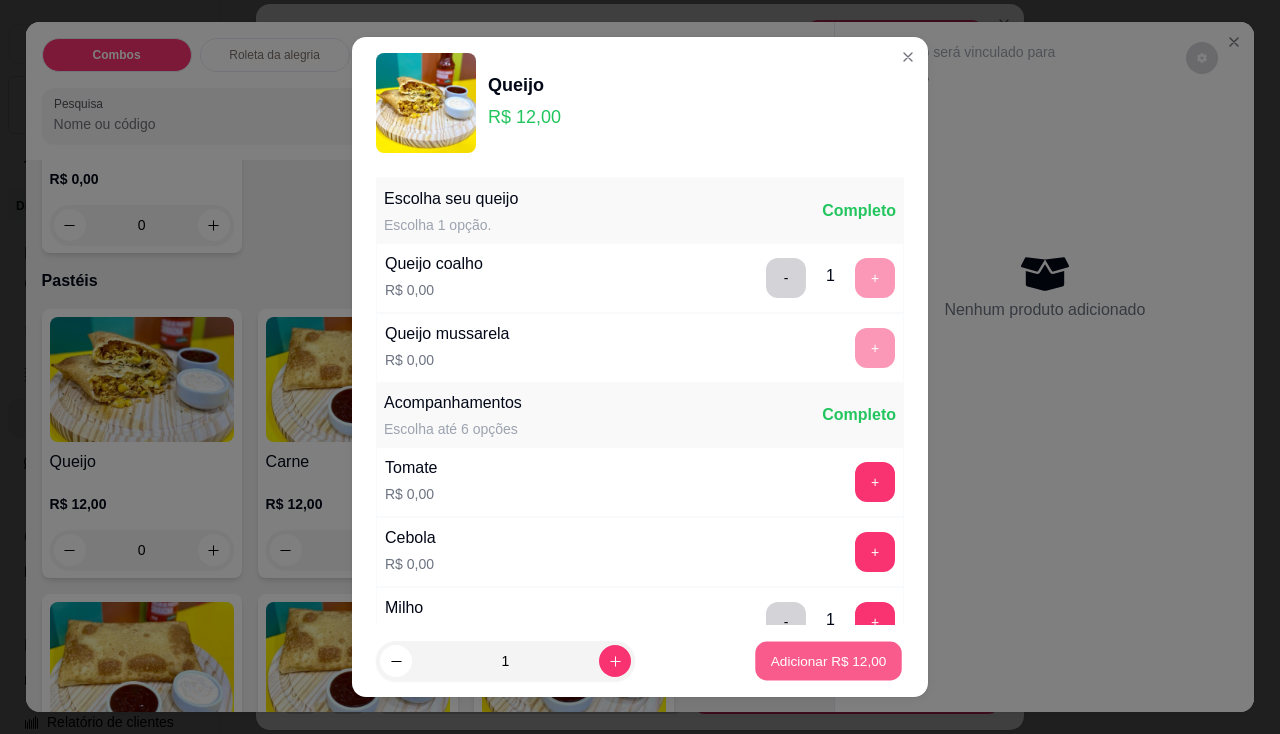 click on "Adicionar   R$ 12,00" at bounding box center [829, 661] 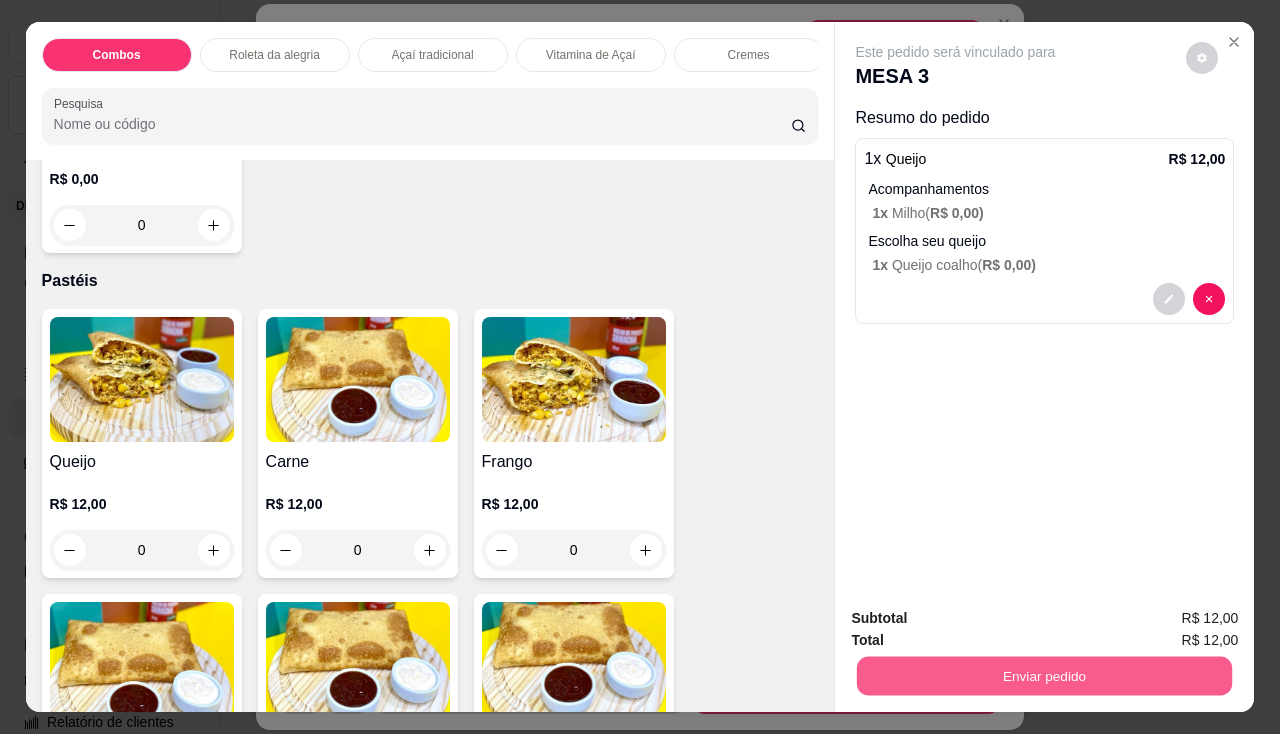 click on "Enviar pedido" at bounding box center [1044, 676] 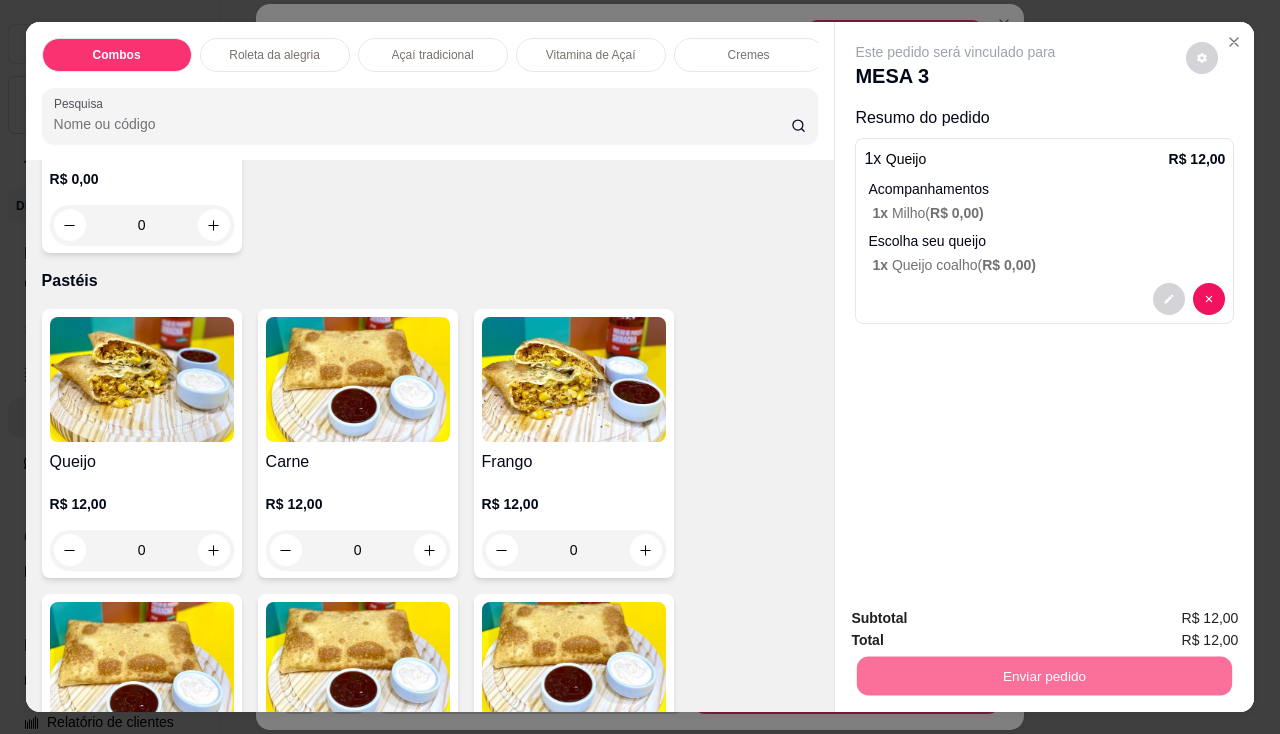 click on "Não registrar e enviar pedido" at bounding box center [979, 619] 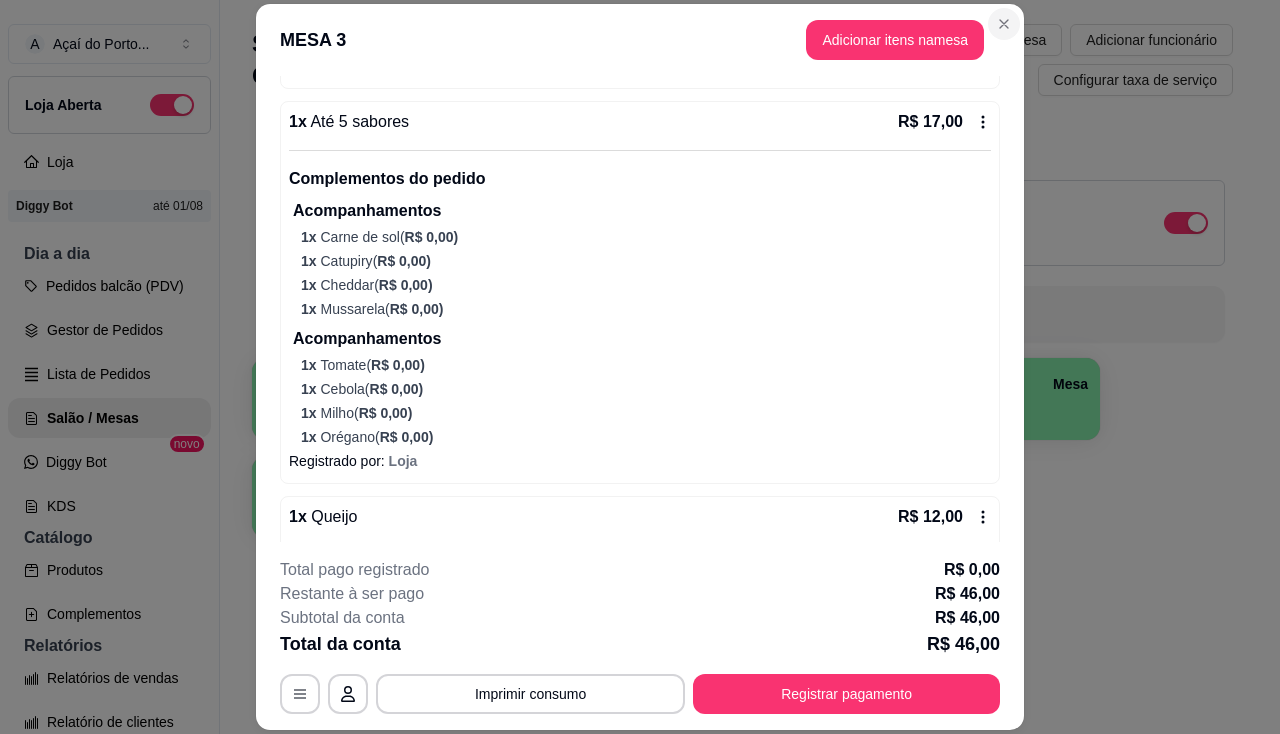 click on "Salão / Mesas / Comandas Adicionar mesa / comanda Imprimir qr-codes da mesa Adicionar funcionário Configurar taxa de serviço" at bounding box center (742, 54) 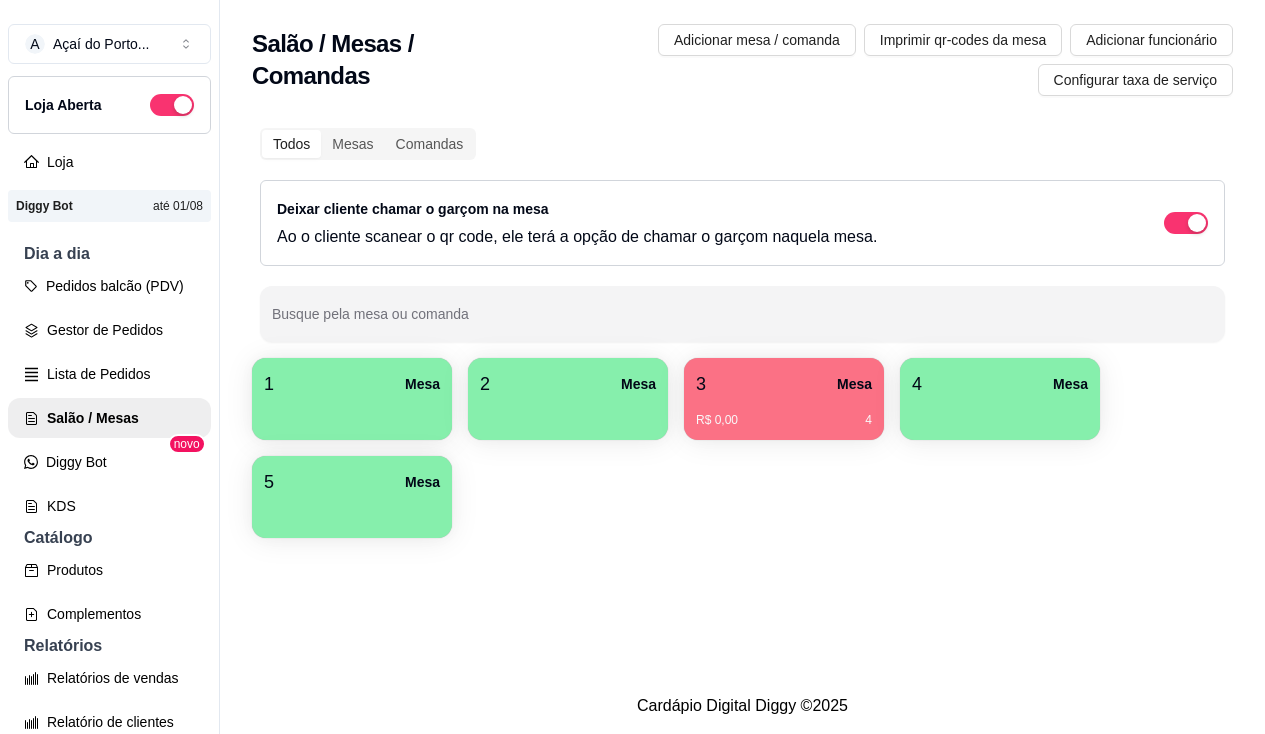 click at bounding box center [352, 413] 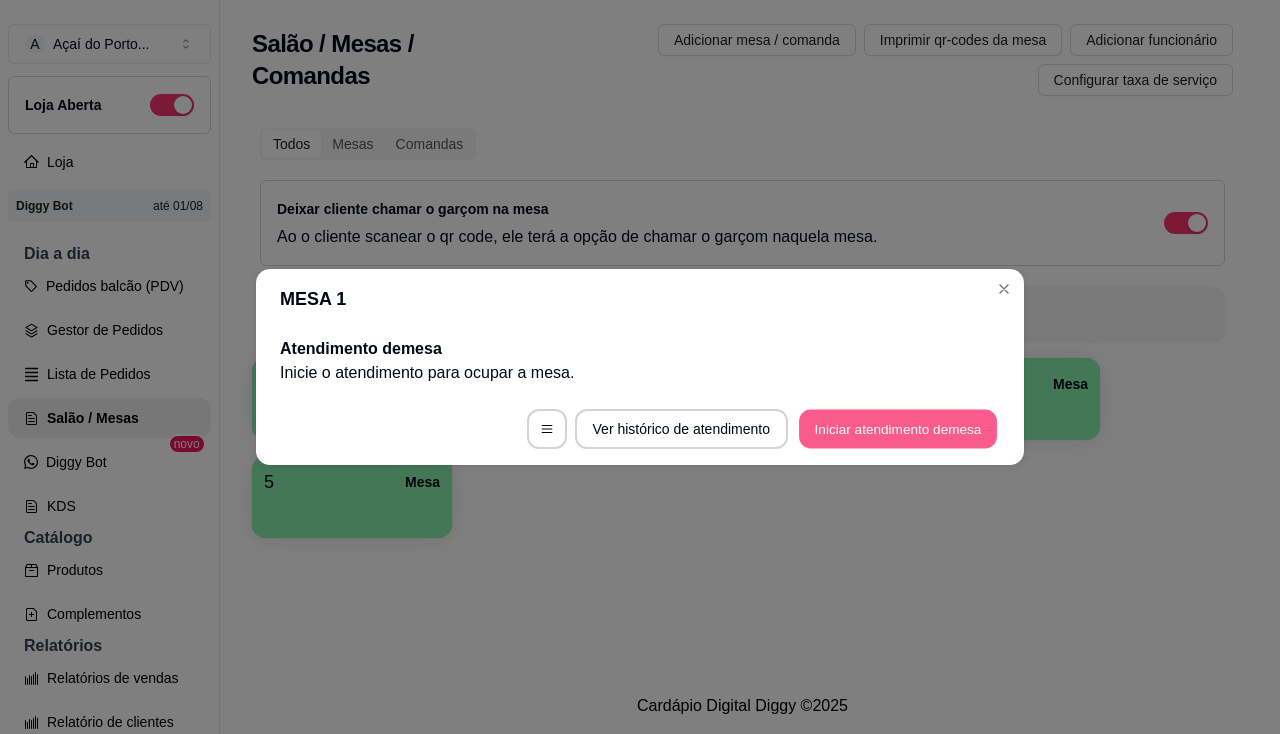 click on "Iniciar atendimento de  mesa" at bounding box center (898, 429) 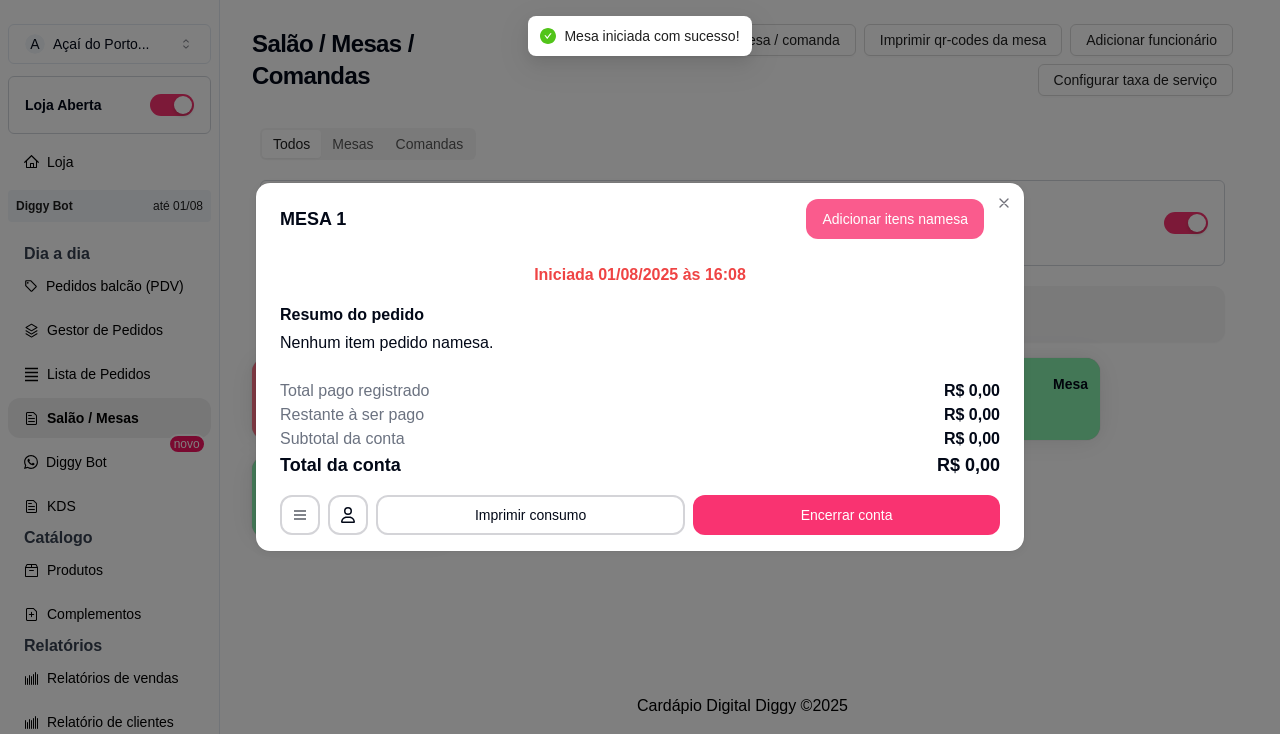 click on "Adicionar itens na  mesa" at bounding box center (895, 219) 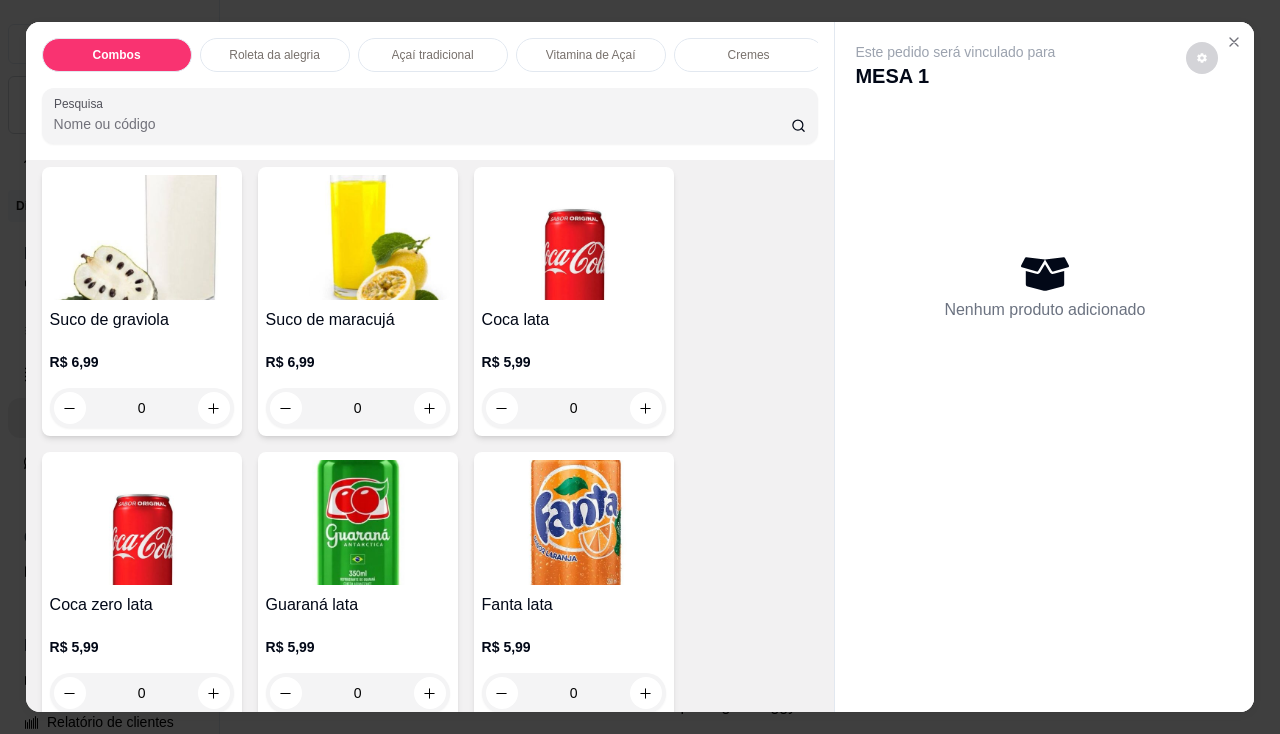 scroll, scrollTop: 5700, scrollLeft: 0, axis: vertical 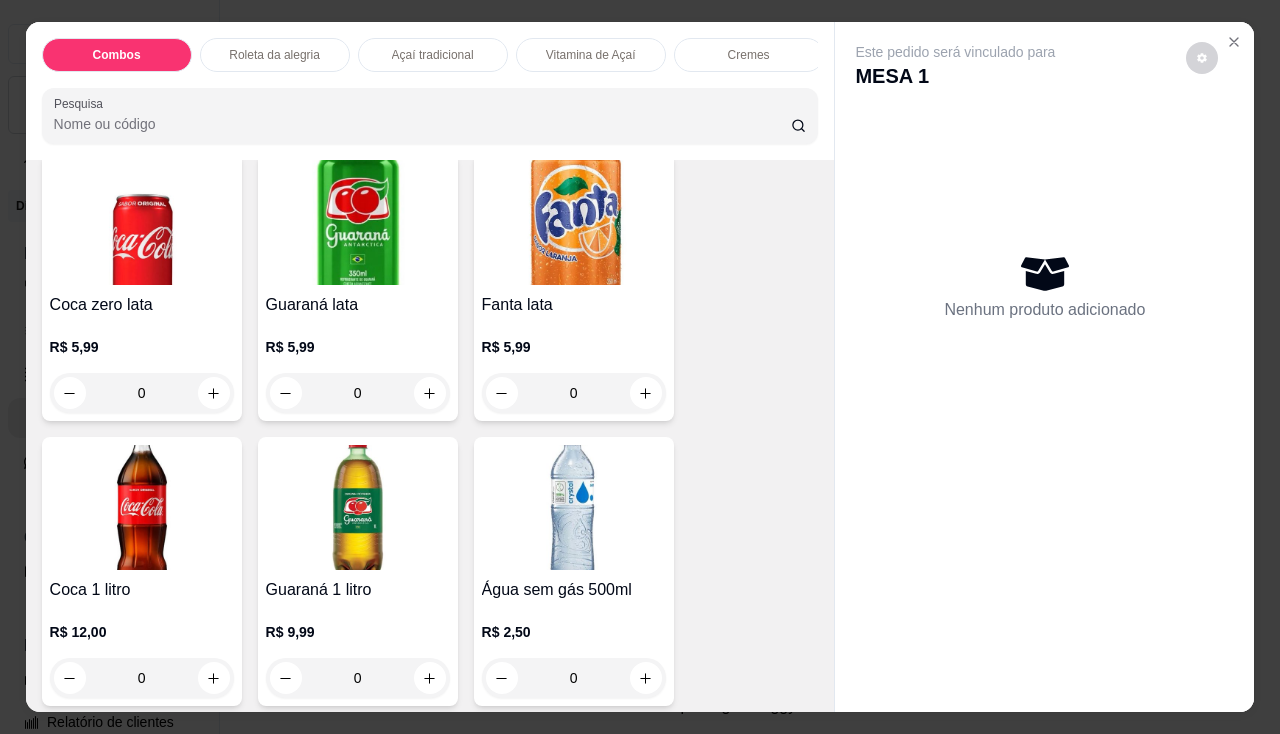 click at bounding box center (142, 222) 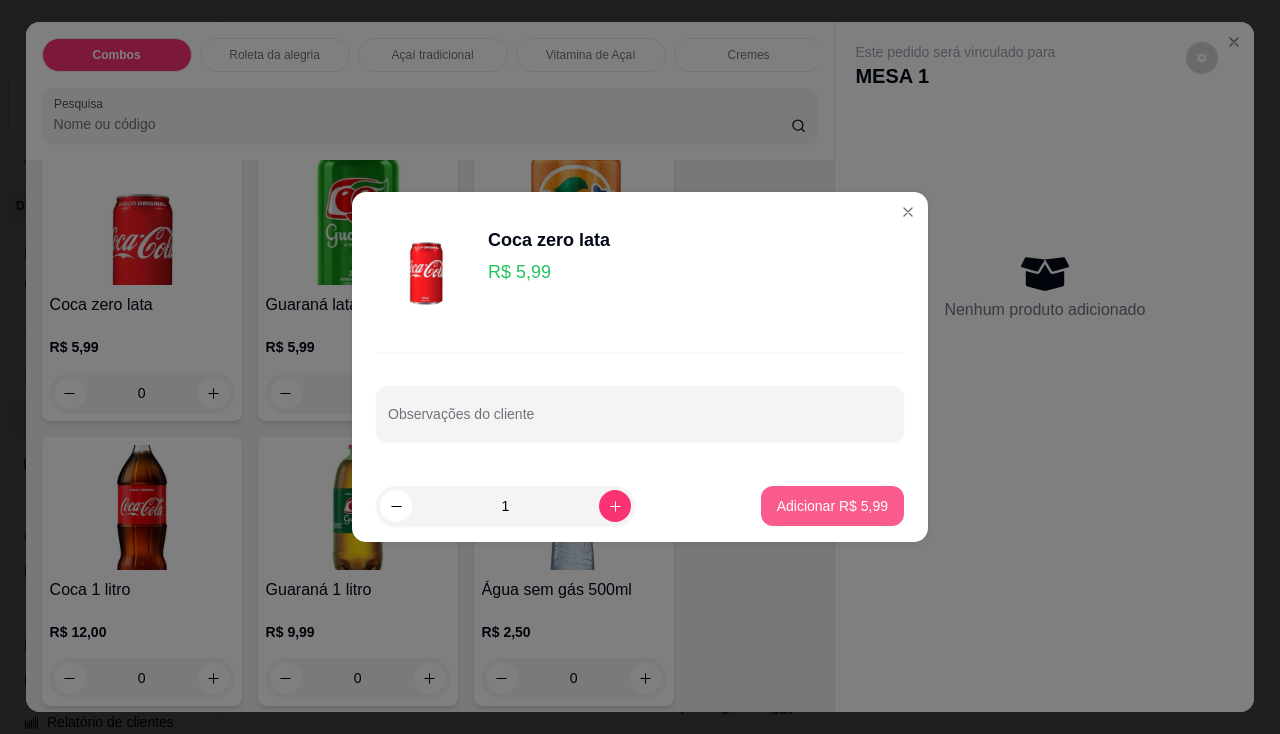 click on "Adicionar   R$ 5,99" at bounding box center [832, 506] 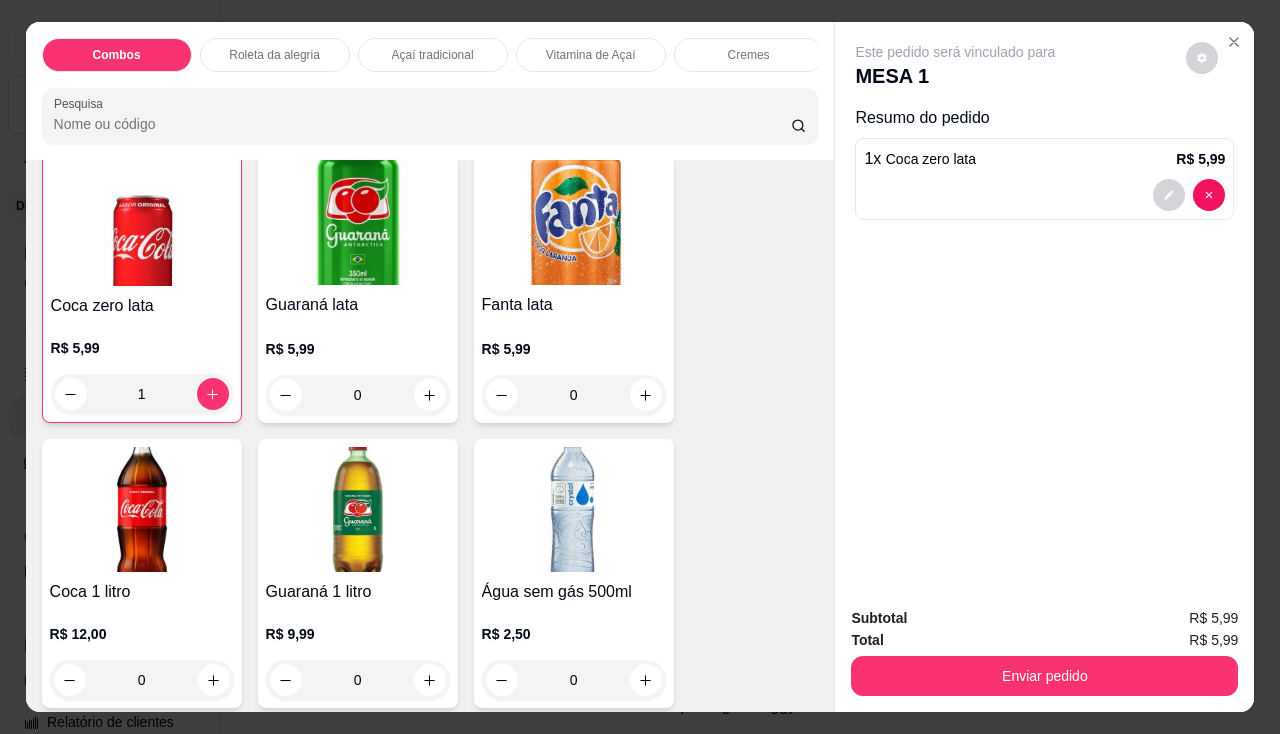 scroll, scrollTop: 5701, scrollLeft: 0, axis: vertical 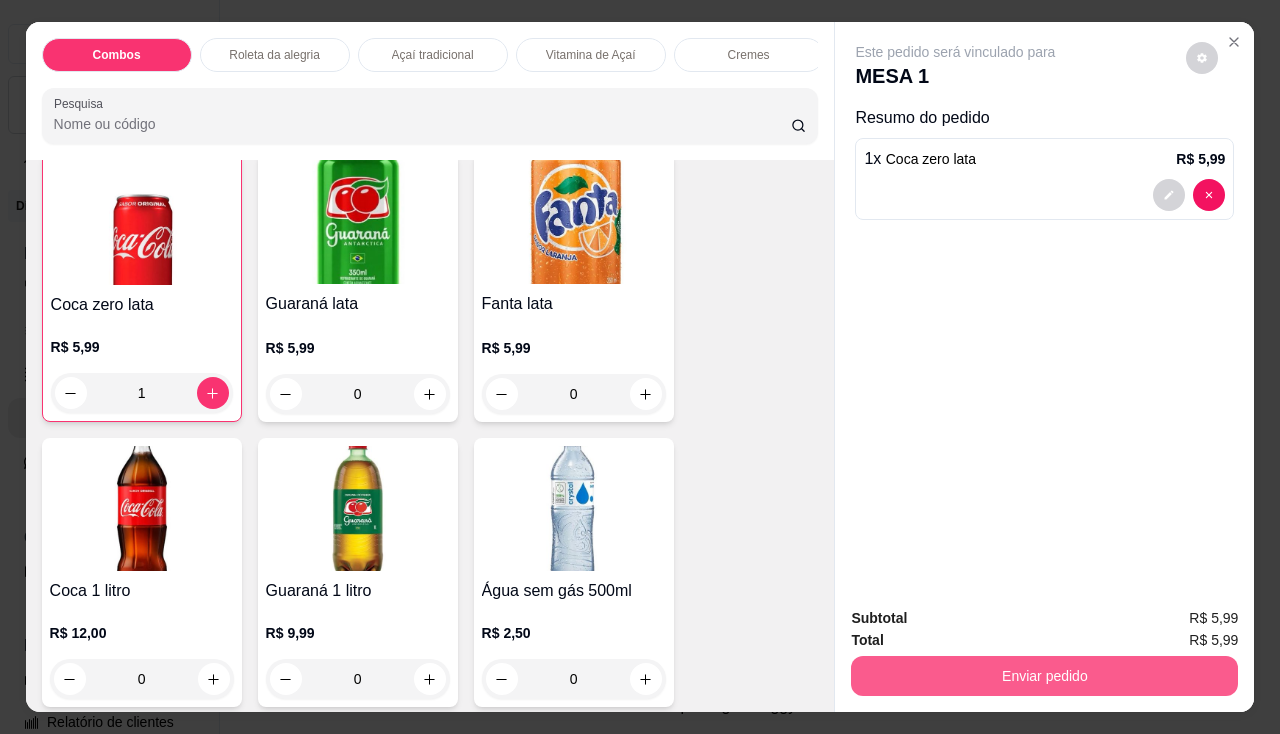 click on "Enviar pedido" at bounding box center (1044, 676) 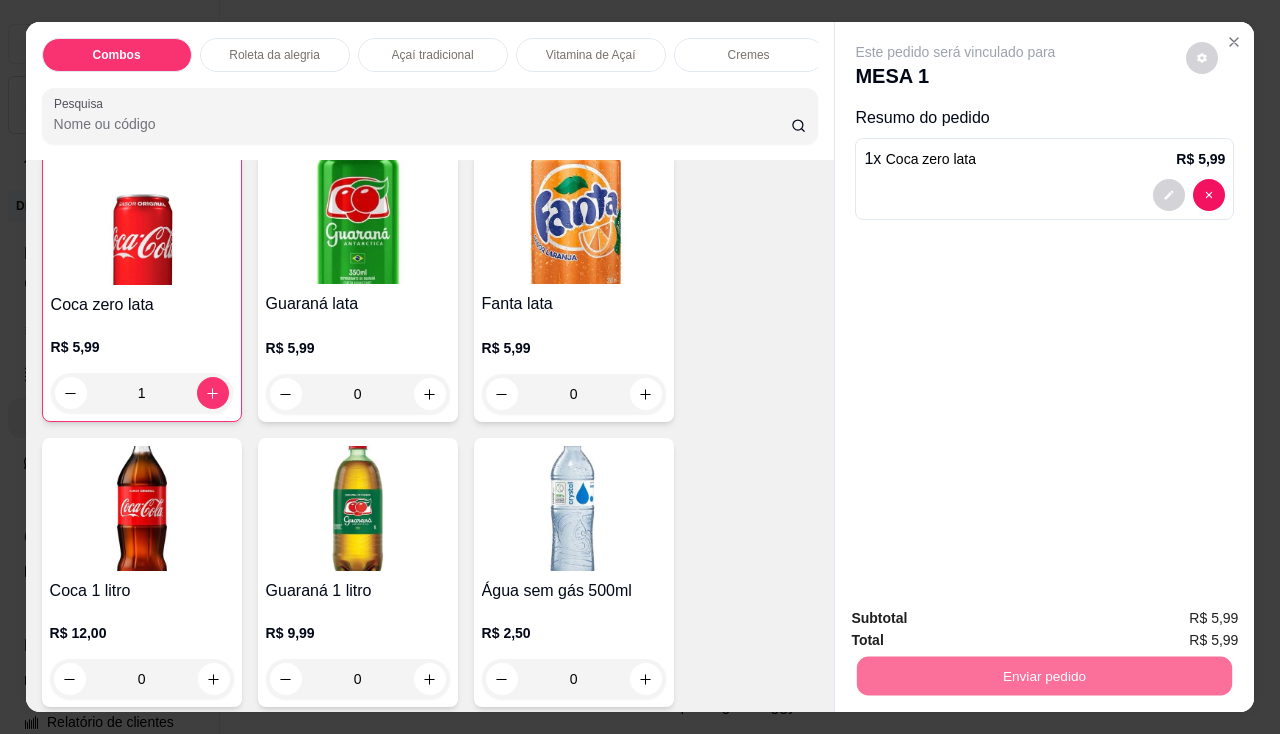click on "Não registrar e enviar pedido" at bounding box center [979, 619] 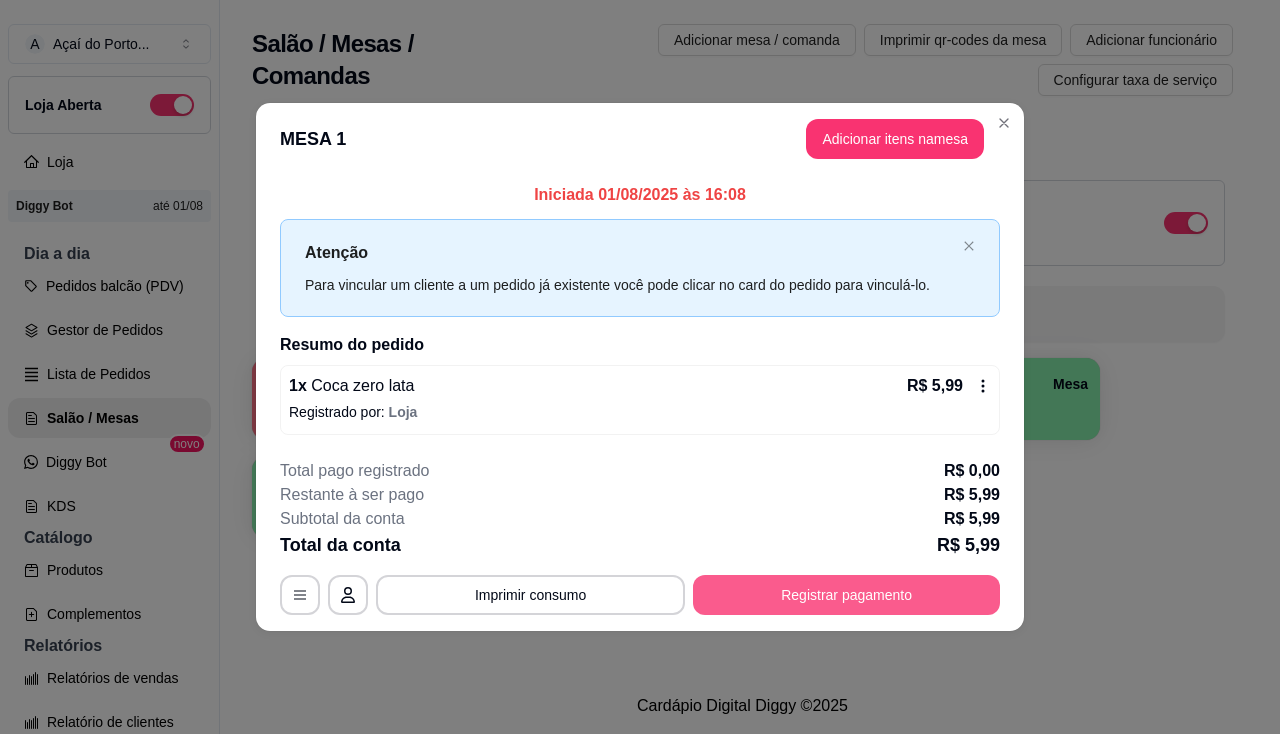 click on "Registrar pagamento" at bounding box center (846, 595) 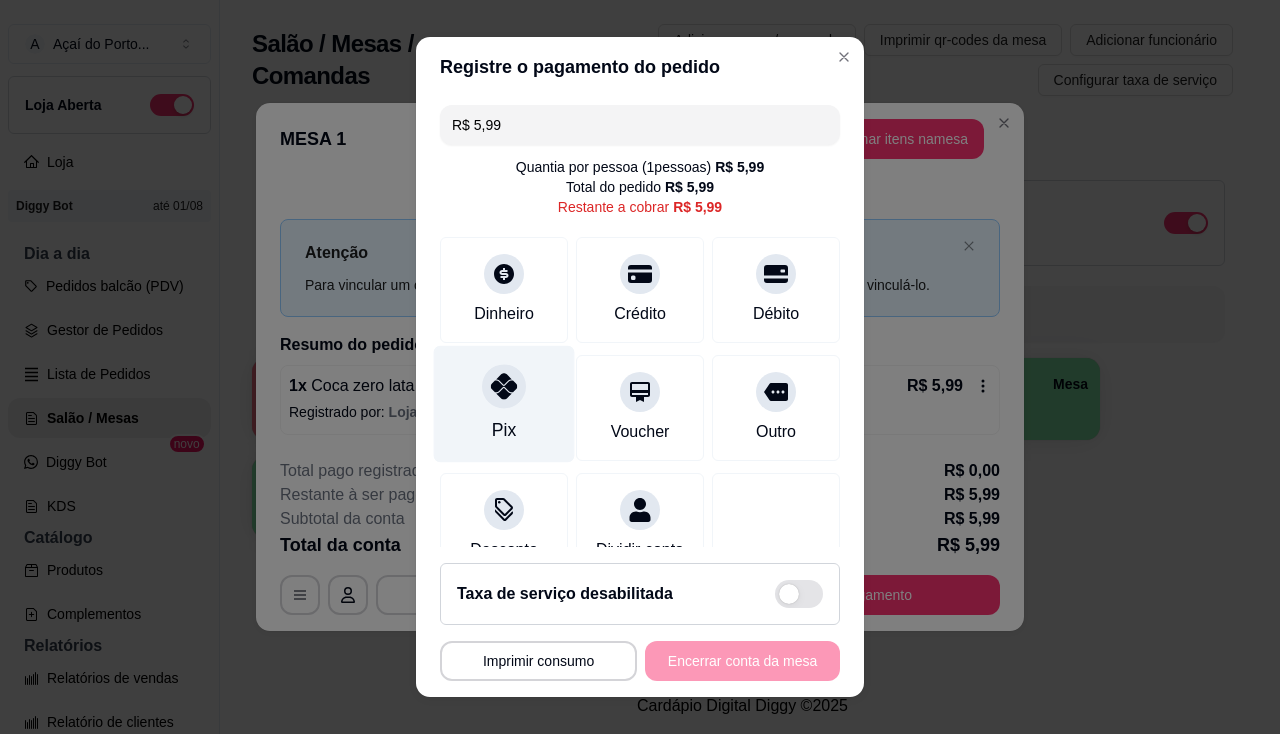 click 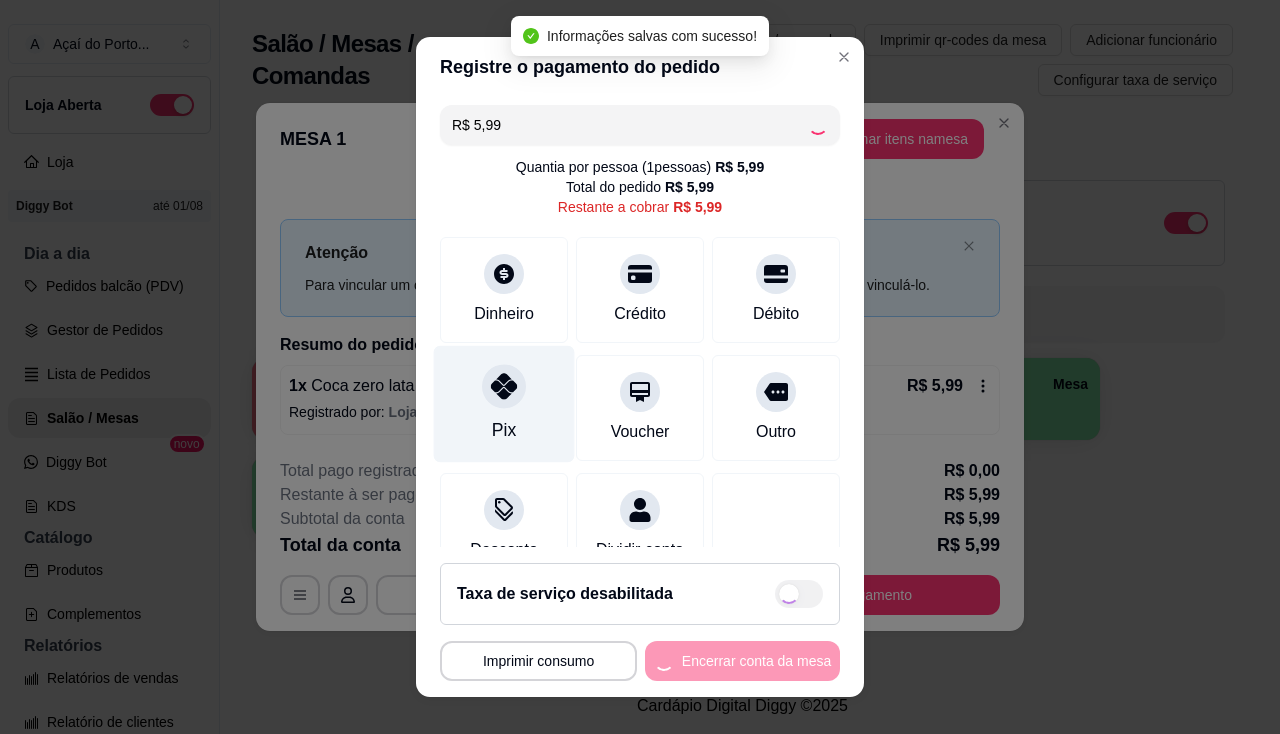 type on "R$ 0,00" 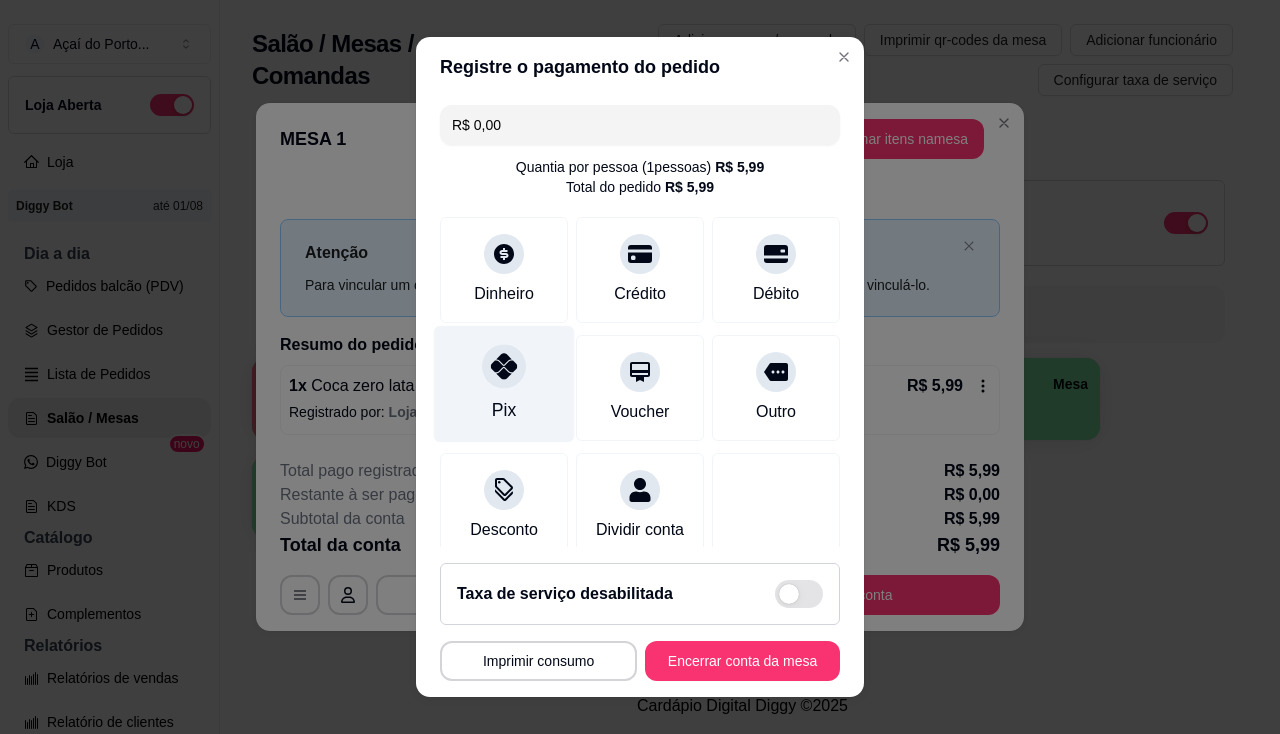 click at bounding box center [504, 366] 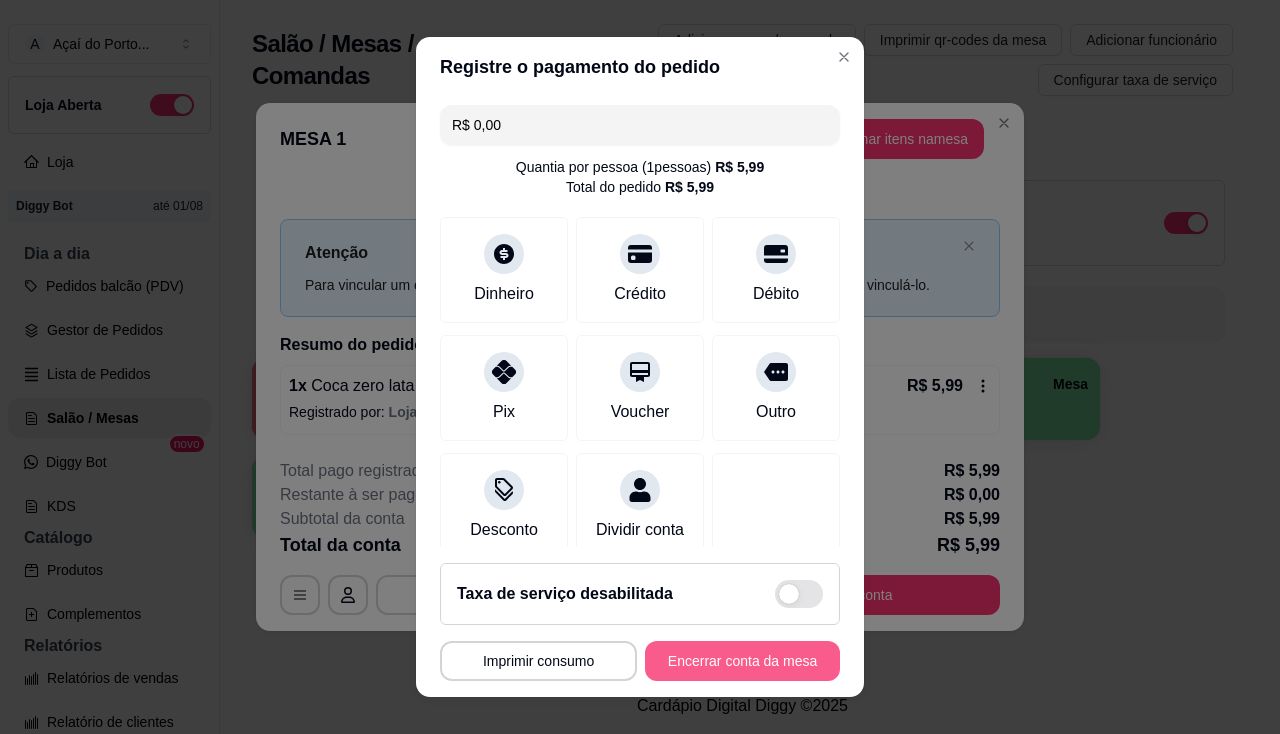 click on "Encerrar conta da mesa" at bounding box center [742, 661] 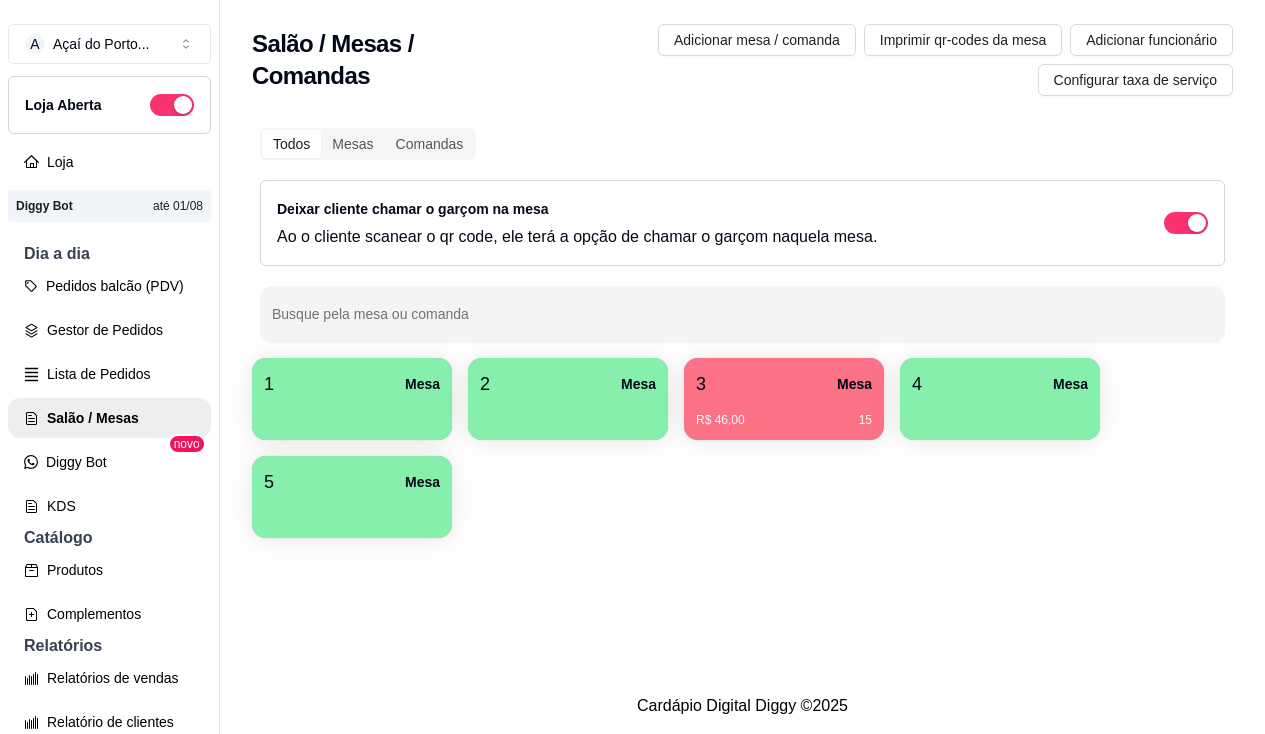 click on "R$ 46,00 15" at bounding box center (784, 420) 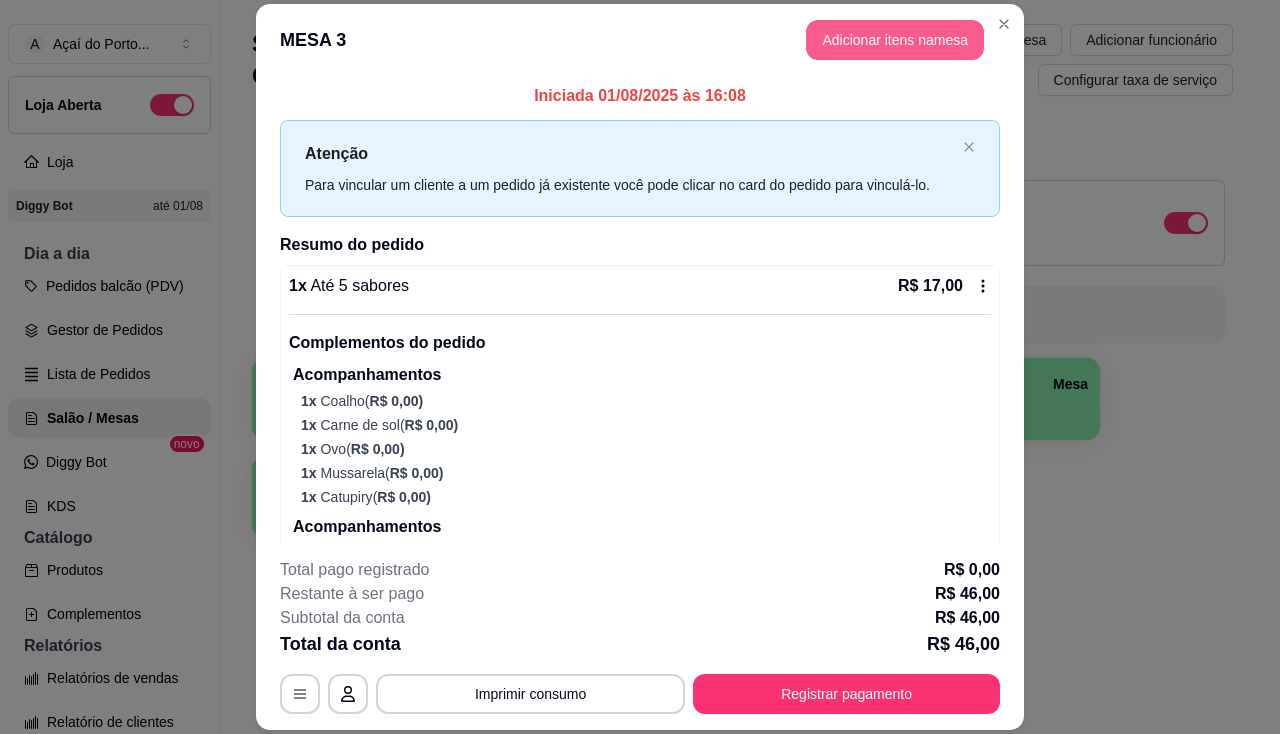 click on "Adicionar itens na  mesa" at bounding box center [895, 40] 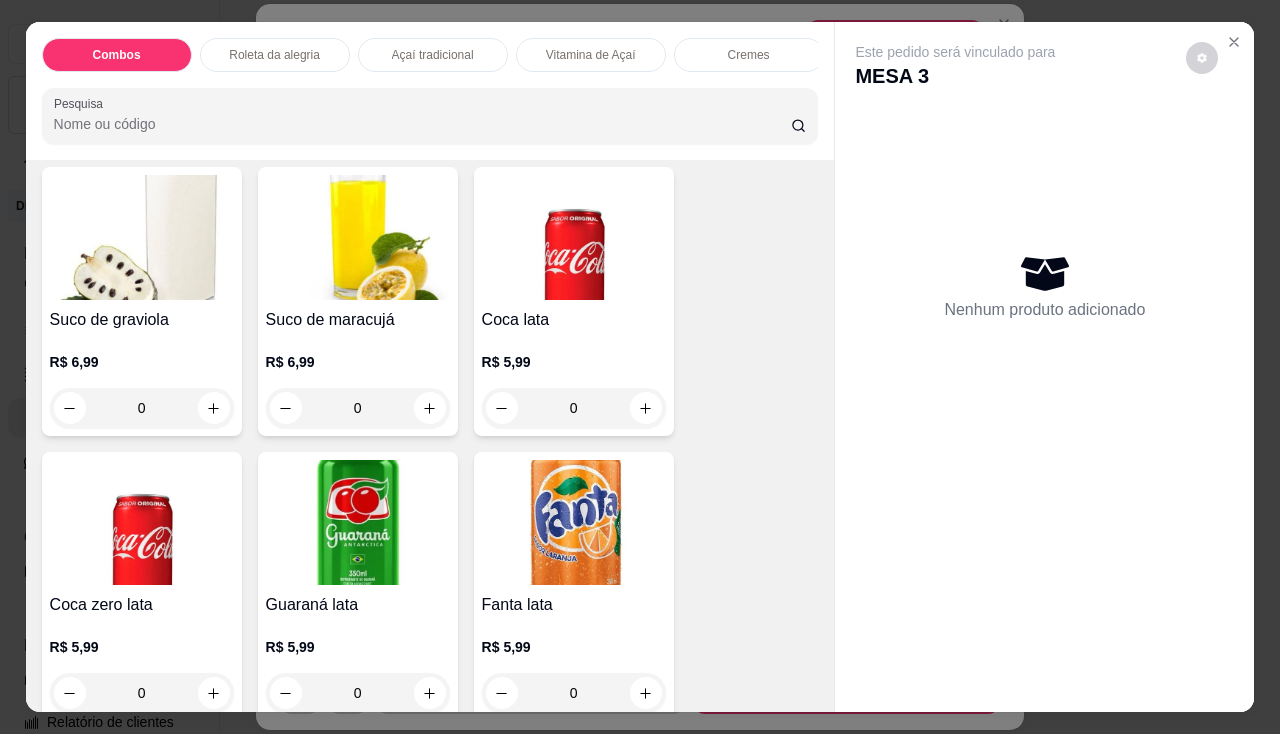 scroll, scrollTop: 5700, scrollLeft: 0, axis: vertical 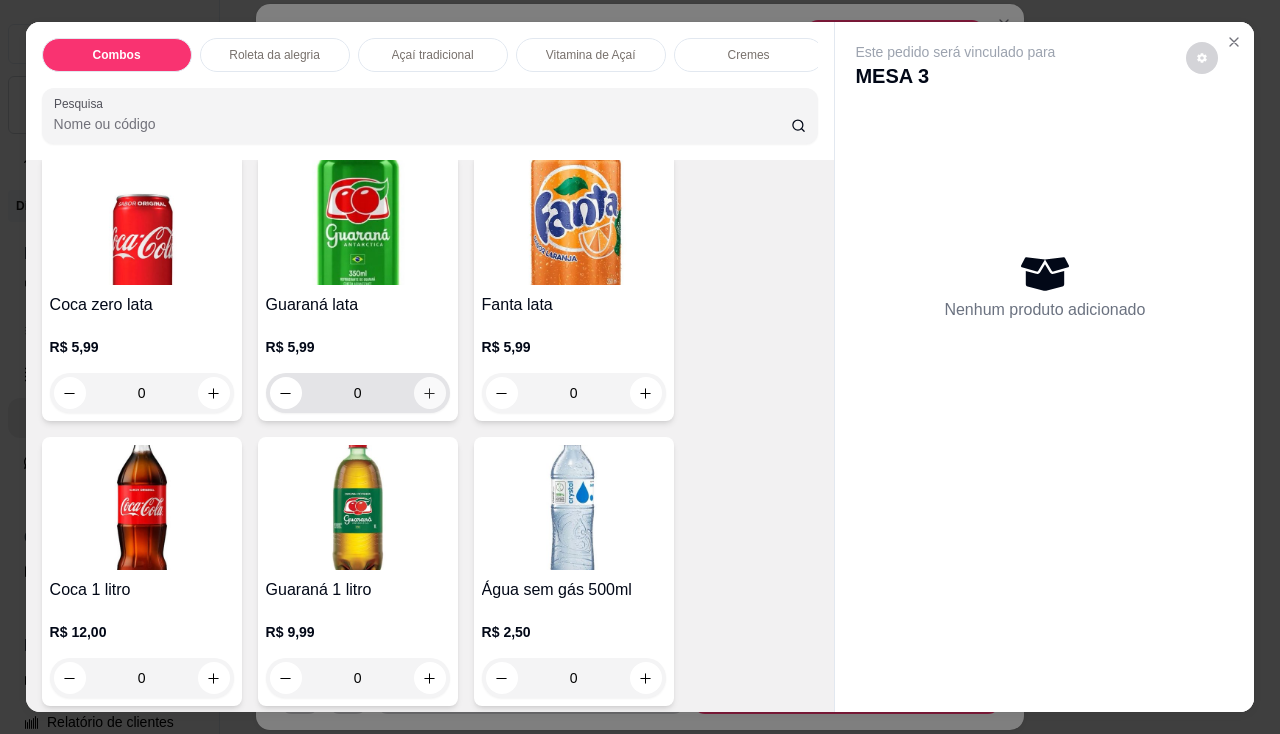 click 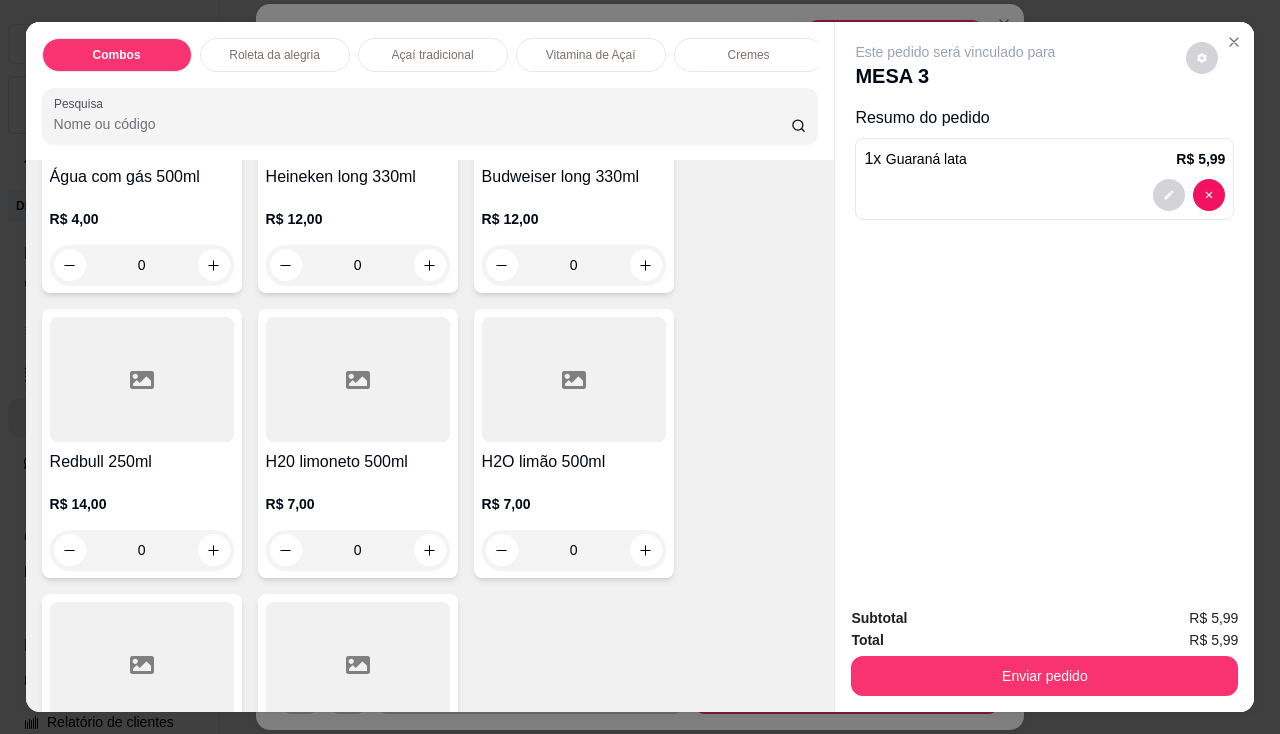 scroll, scrollTop: 6500, scrollLeft: 0, axis: vertical 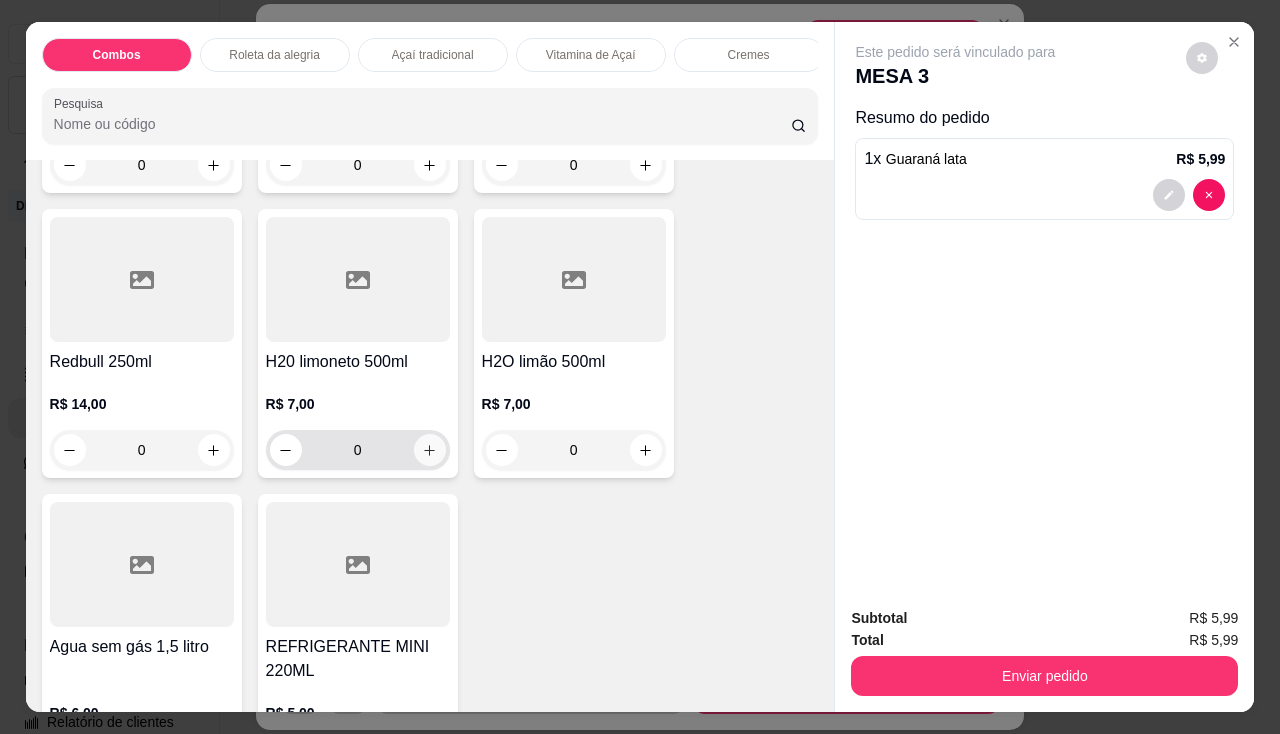 click 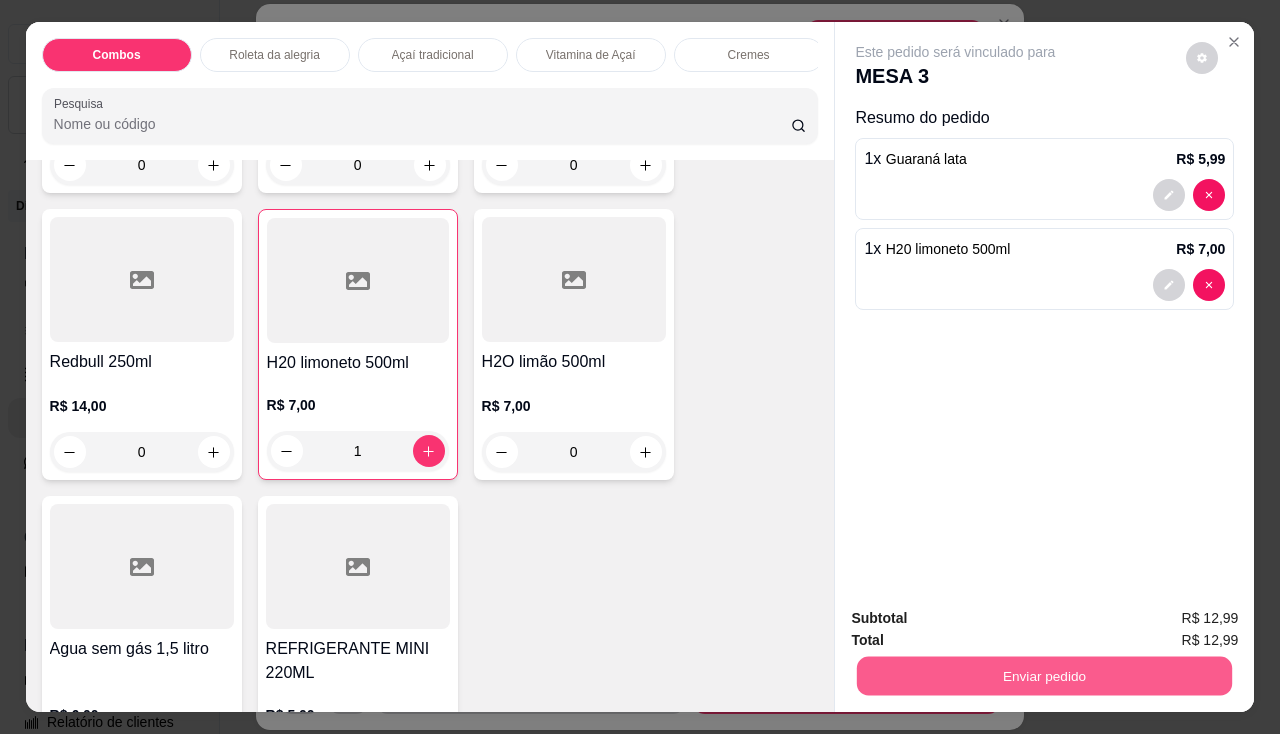 click on "Enviar pedido" at bounding box center [1044, 676] 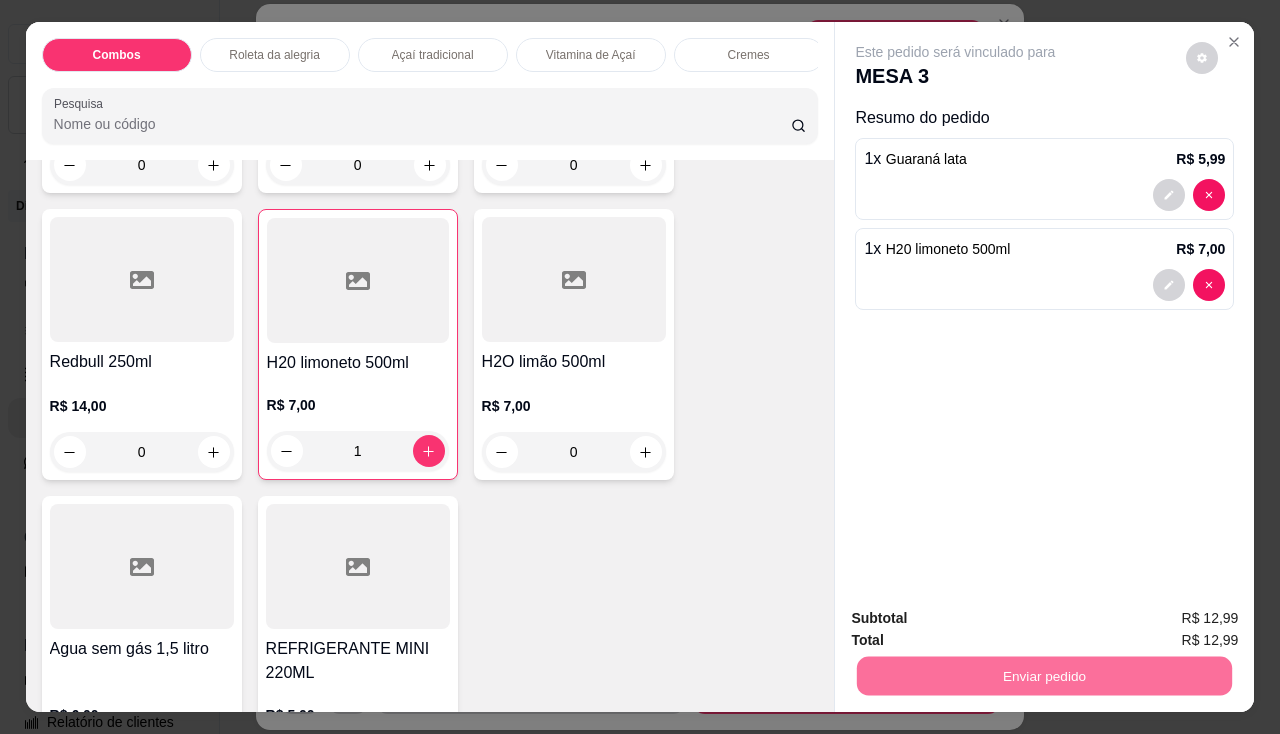 click on "Não registrar e enviar pedido" at bounding box center [979, 619] 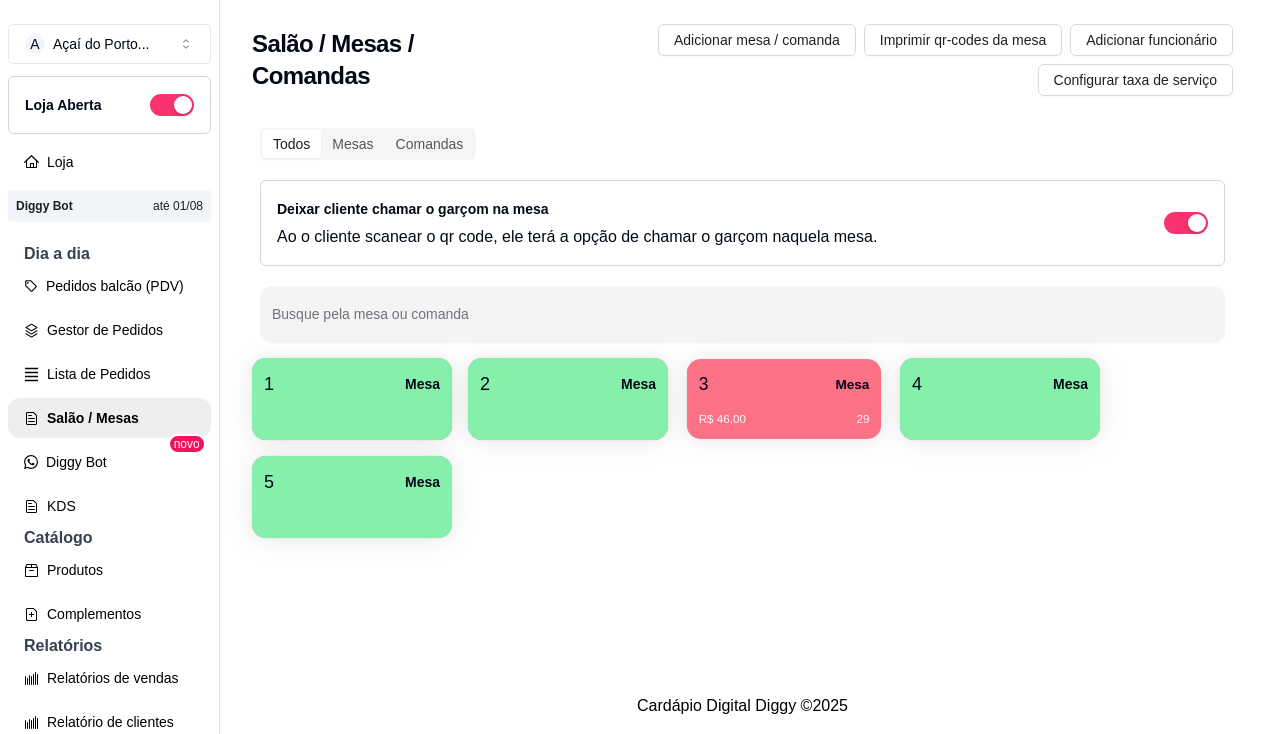 click on "R$ 46,00 29" at bounding box center [784, 412] 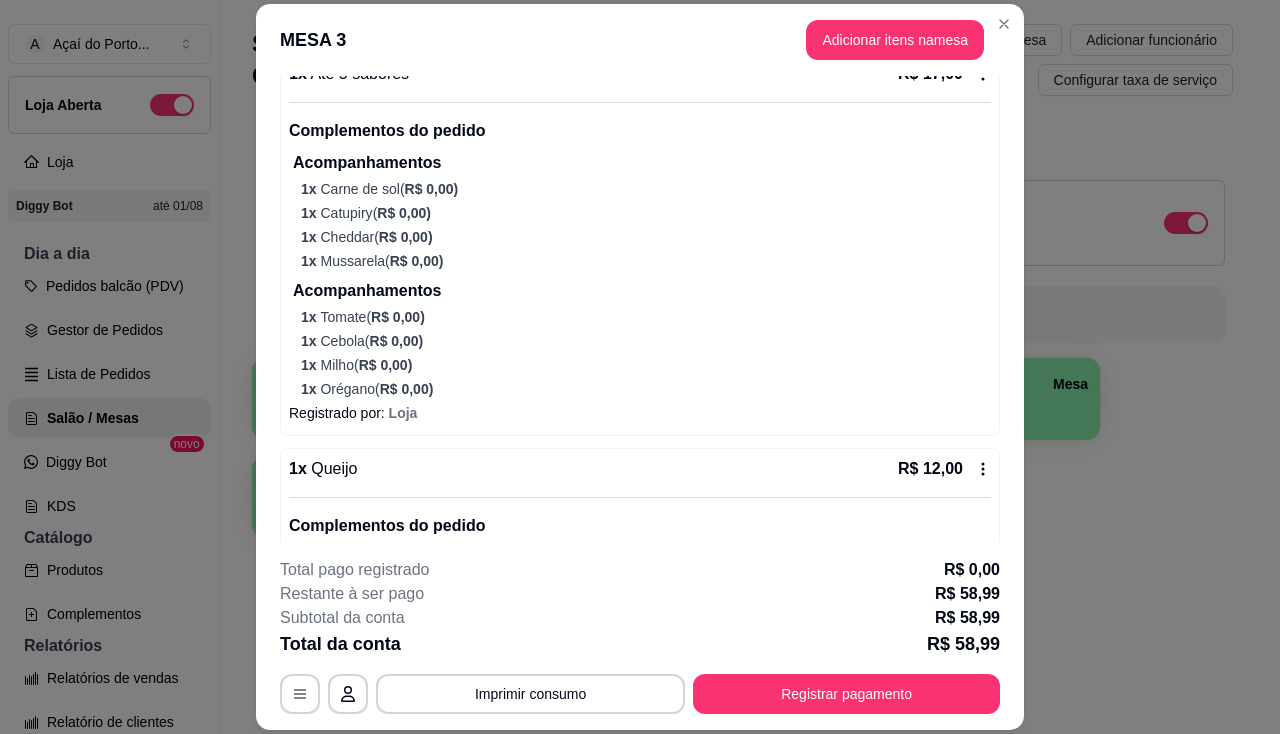 scroll, scrollTop: 507, scrollLeft: 0, axis: vertical 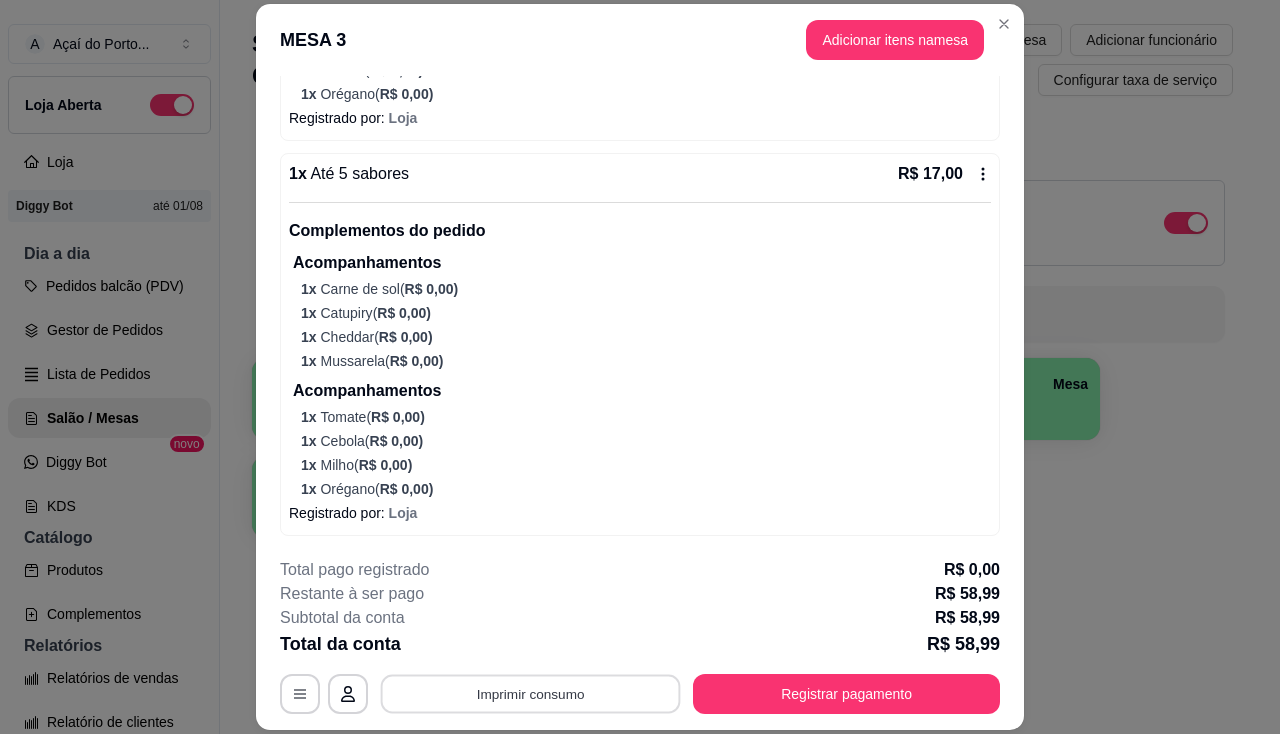 click on "Imprimir consumo" at bounding box center [531, 694] 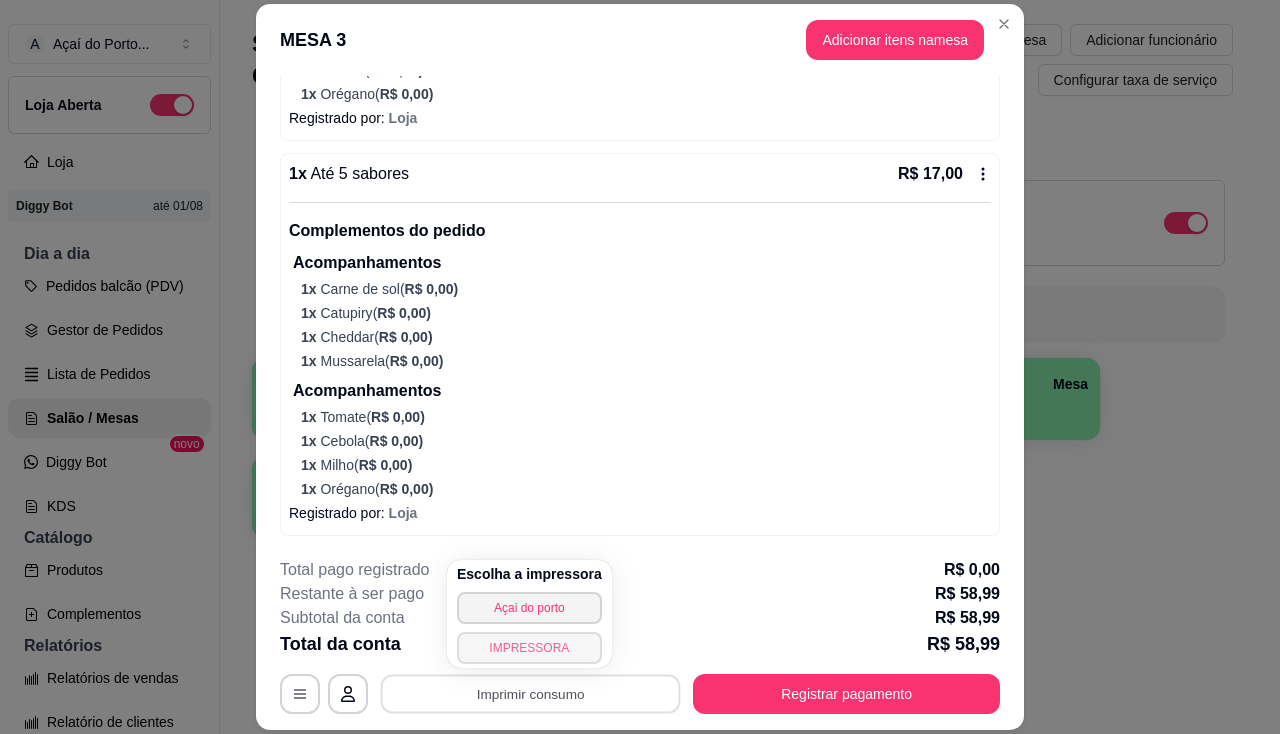 click on "IMPRESSORA" at bounding box center [529, 648] 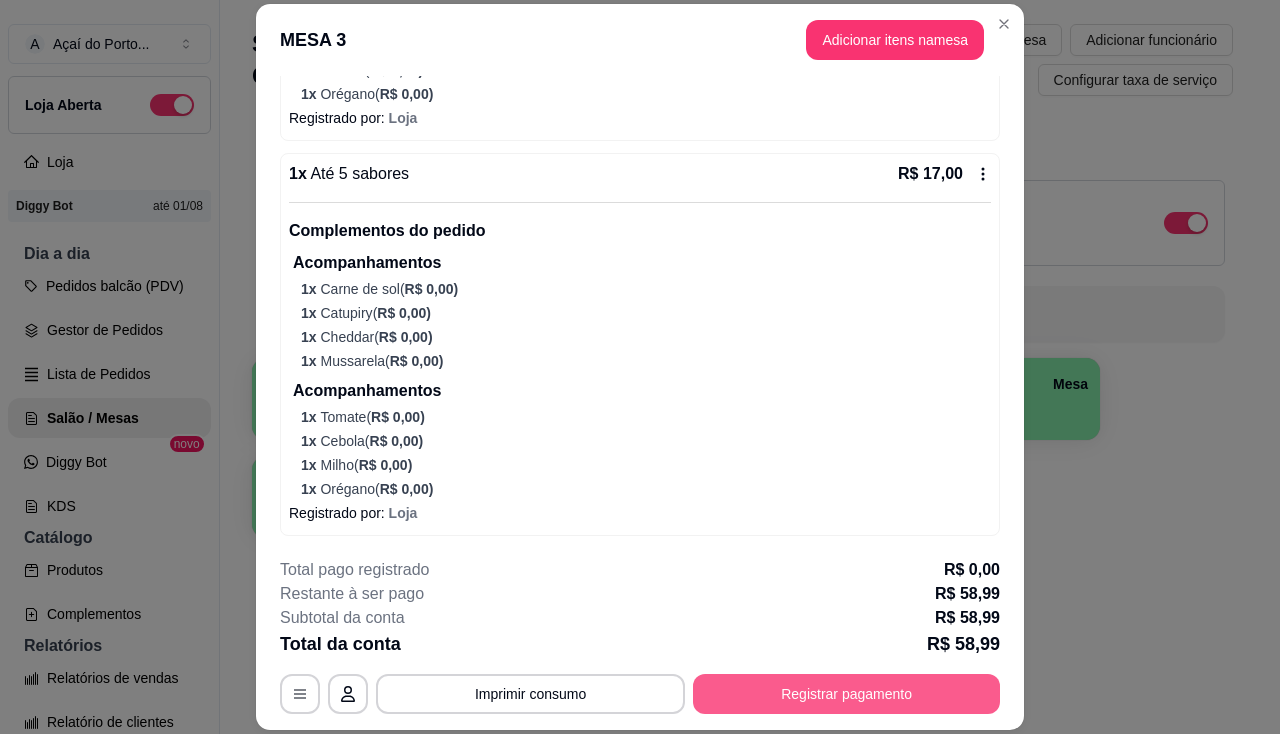 click on "Registrar pagamento" at bounding box center [846, 694] 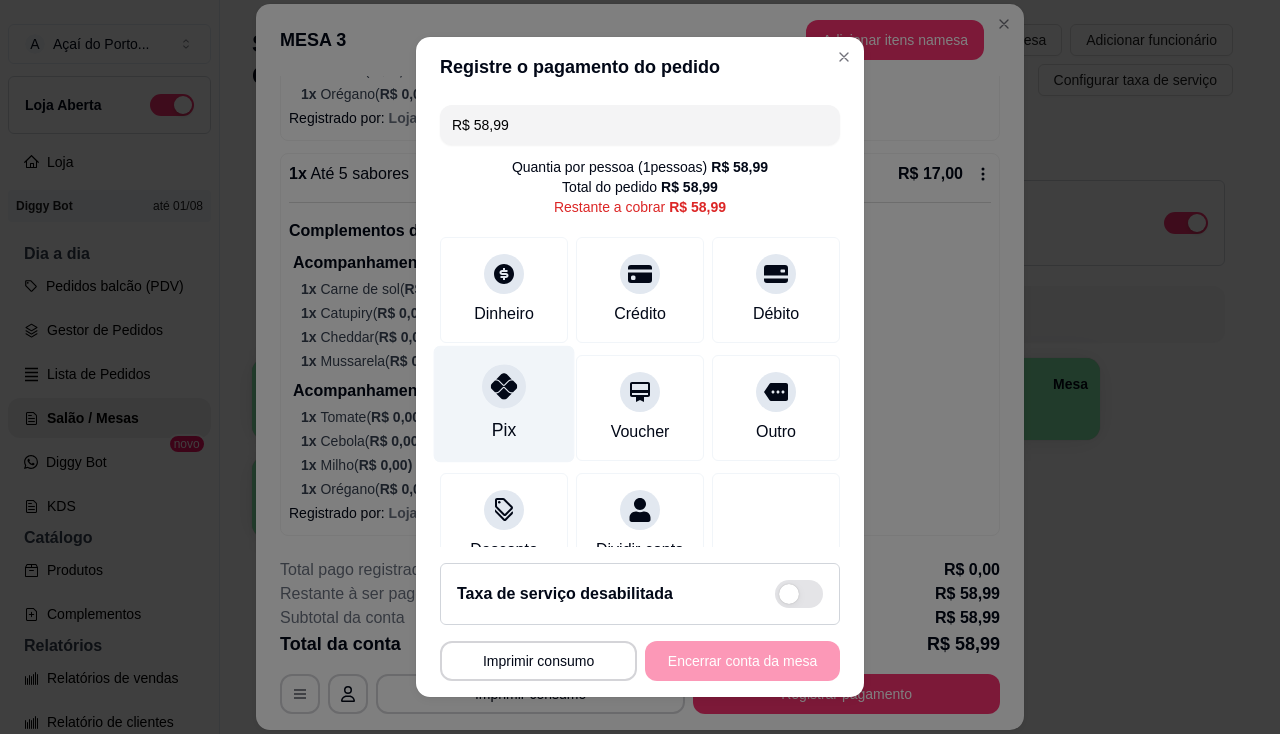 click on "Pix" at bounding box center [504, 403] 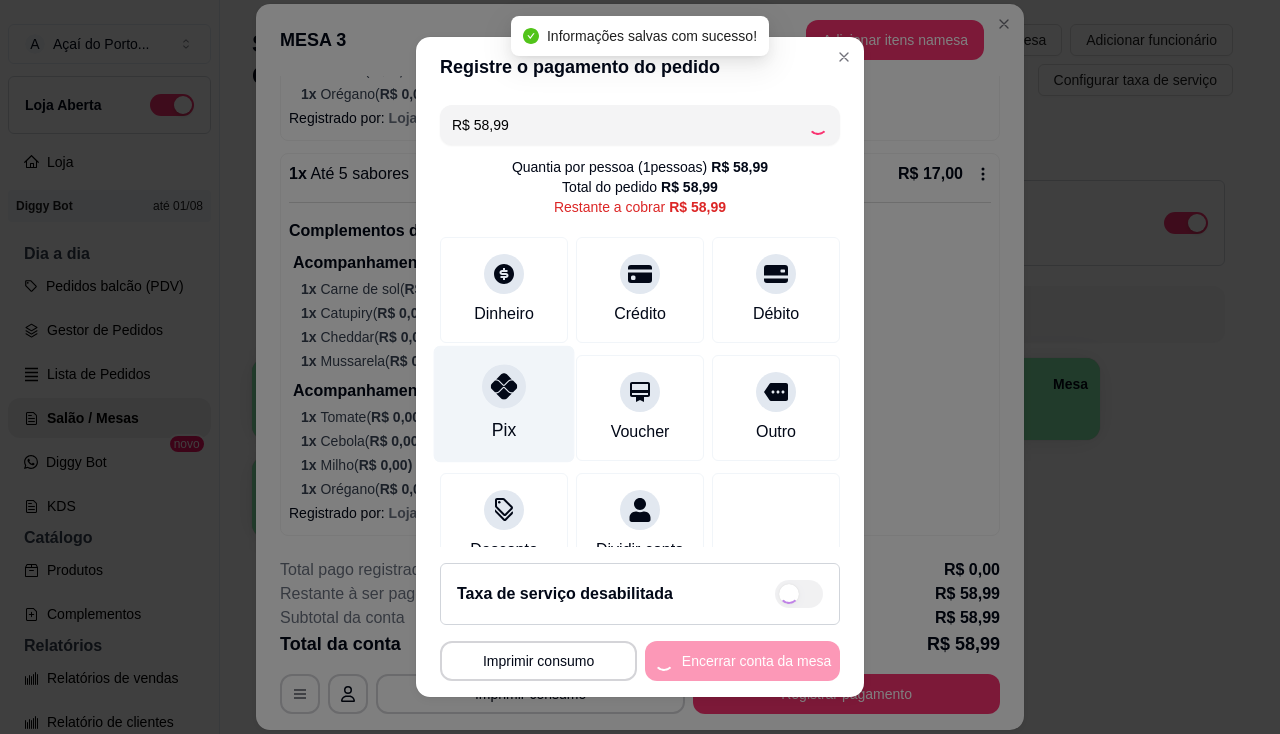 type on "R$ 0,00" 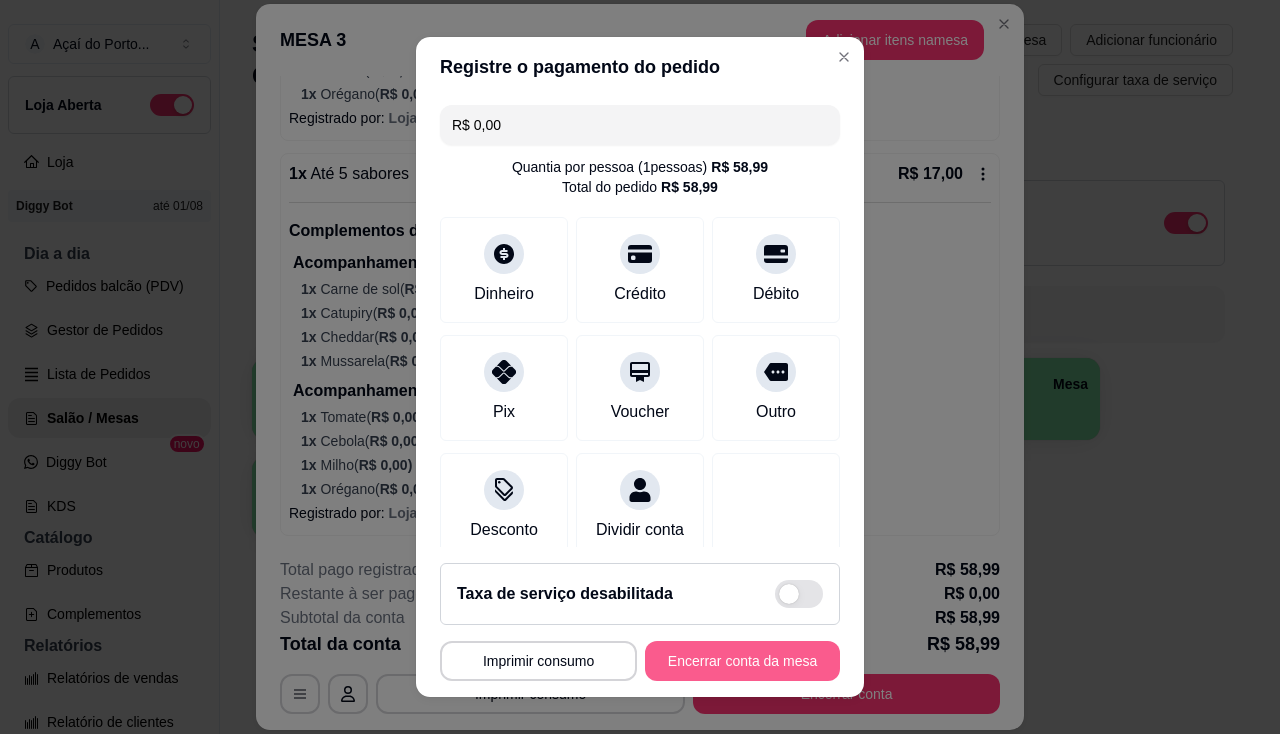 click on "Encerrar conta da mesa" at bounding box center (742, 661) 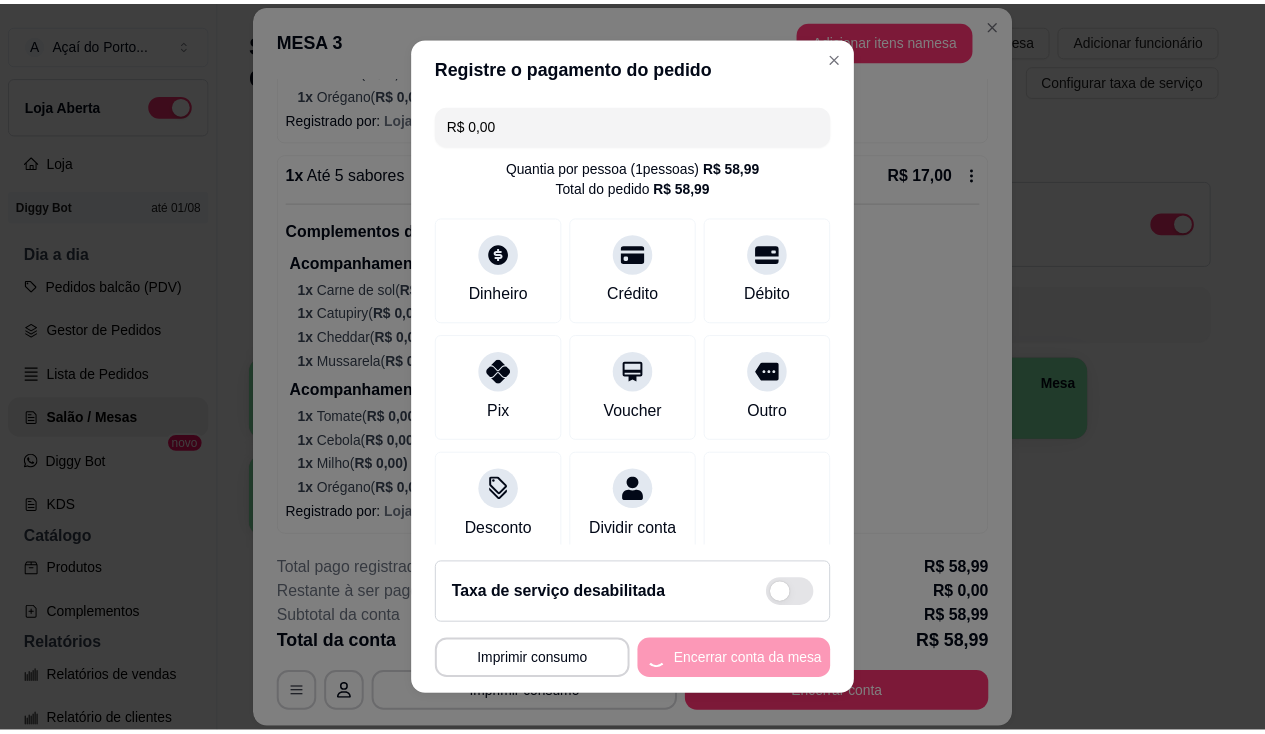 scroll, scrollTop: 0, scrollLeft: 0, axis: both 